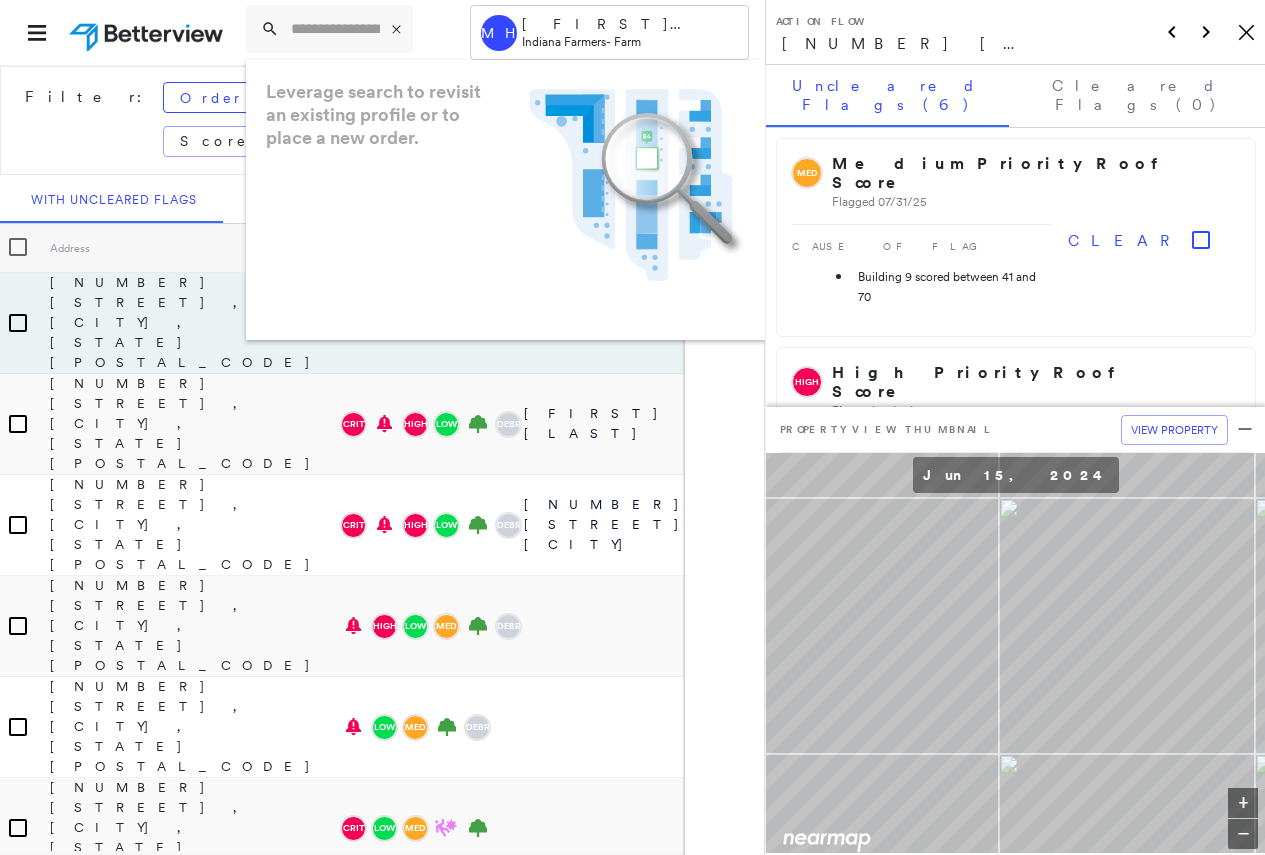 scroll, scrollTop: 0, scrollLeft: 0, axis: both 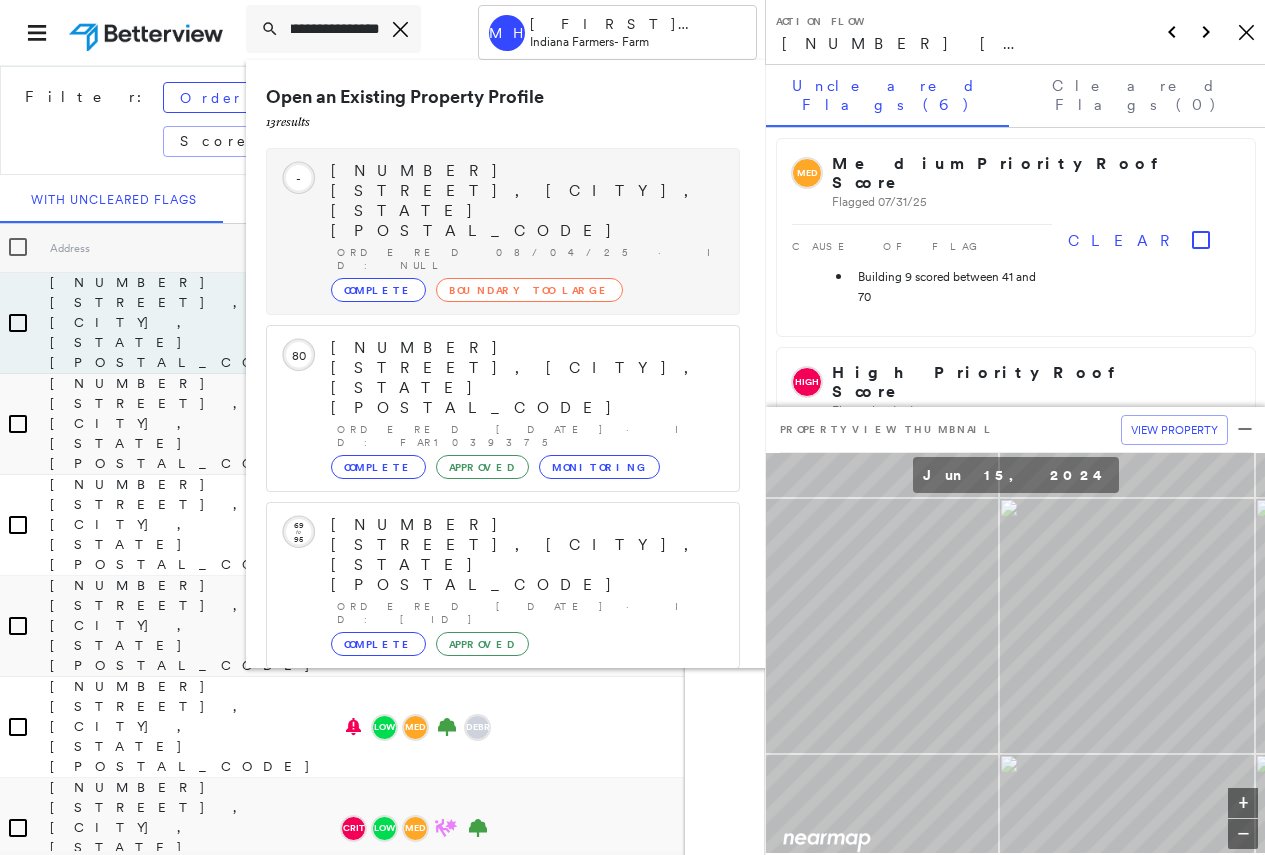 type on "**********" 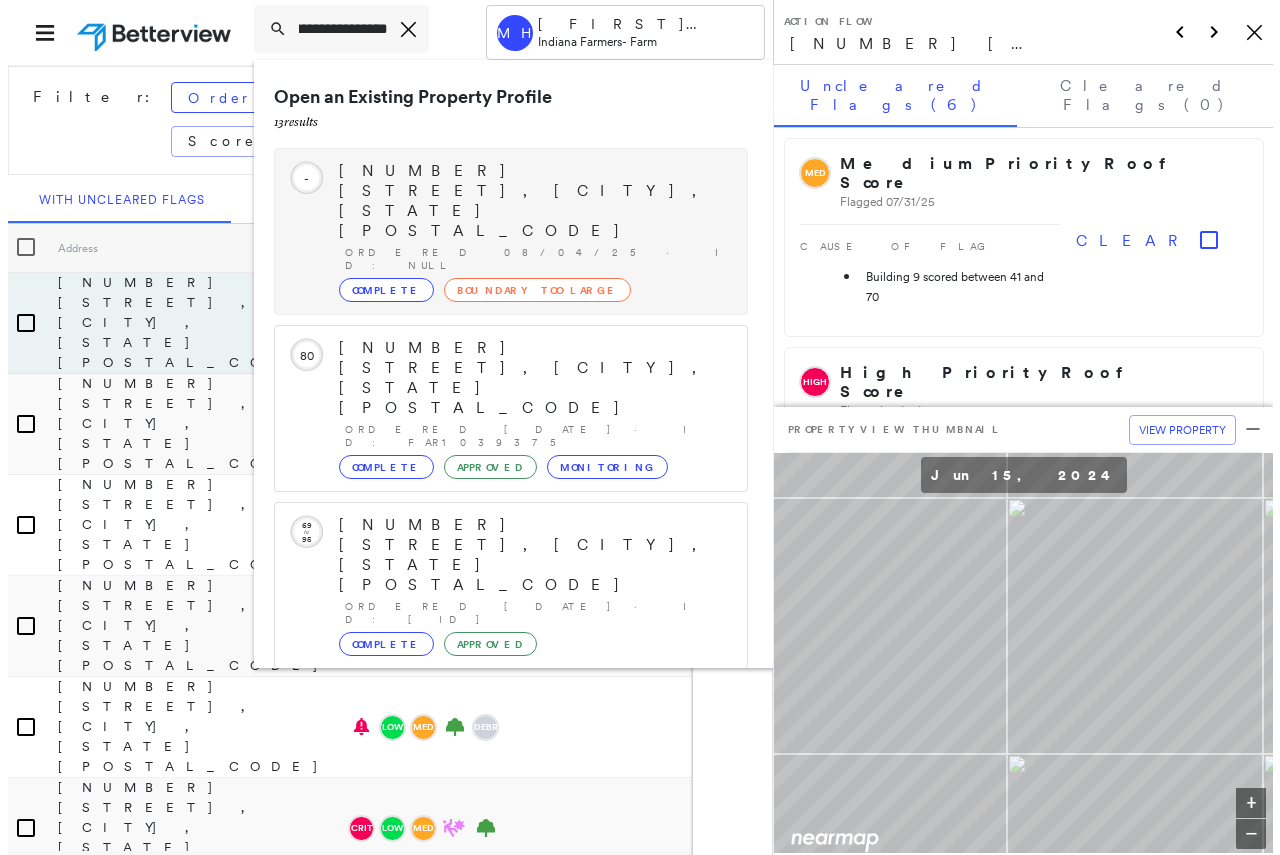 scroll, scrollTop: 0, scrollLeft: 0, axis: both 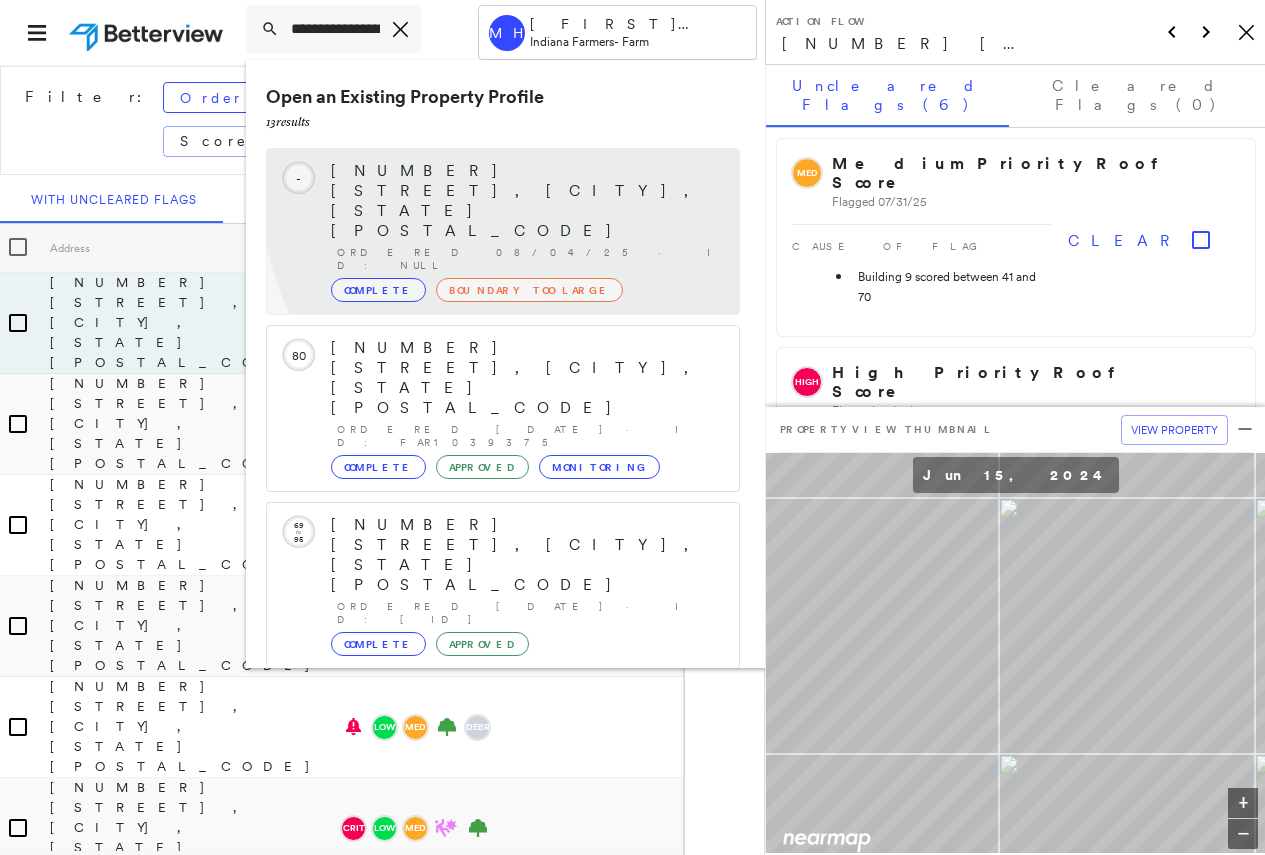 click on "[NUMBER] [STREET], [CITY], [STATE] [POSTAL_CODE]" at bounding box center [525, 201] 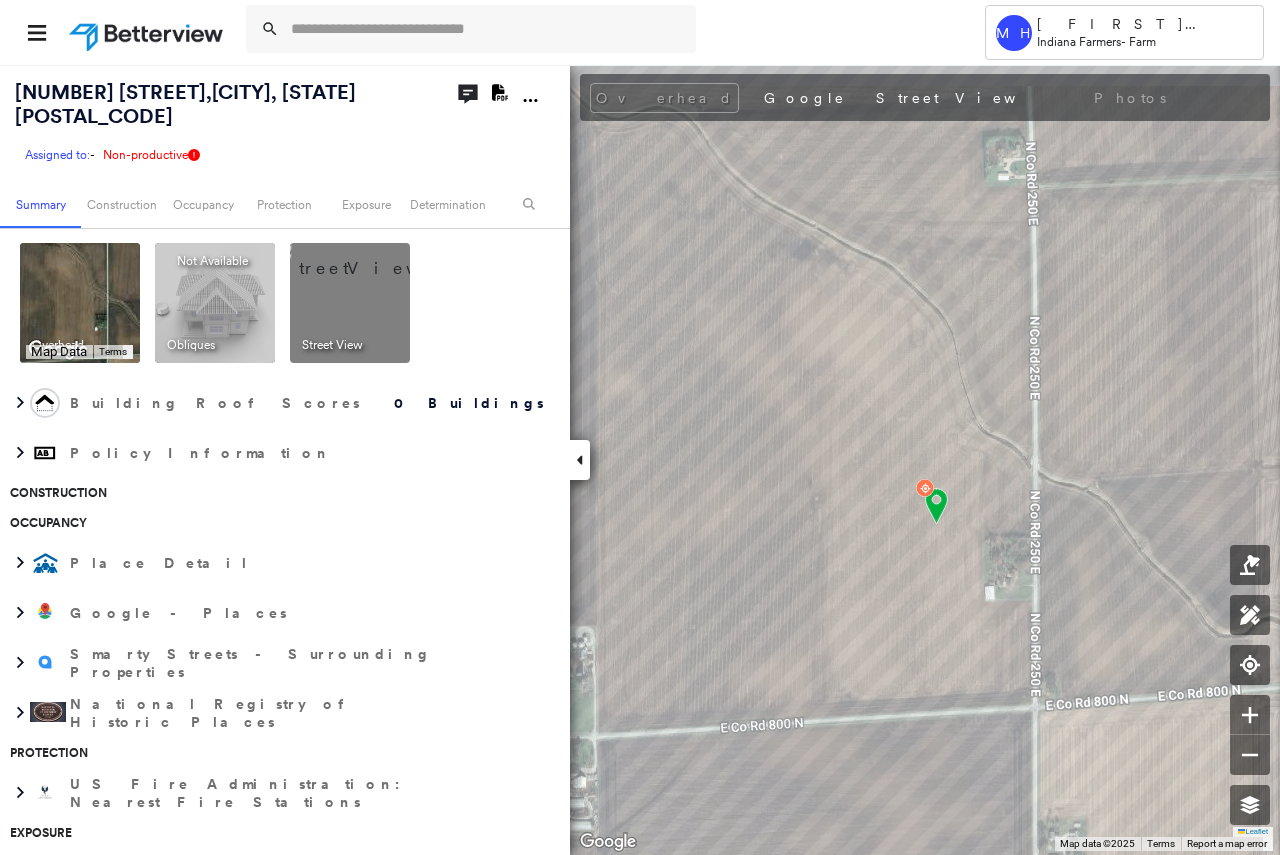 scroll, scrollTop: 0, scrollLeft: 0, axis: both 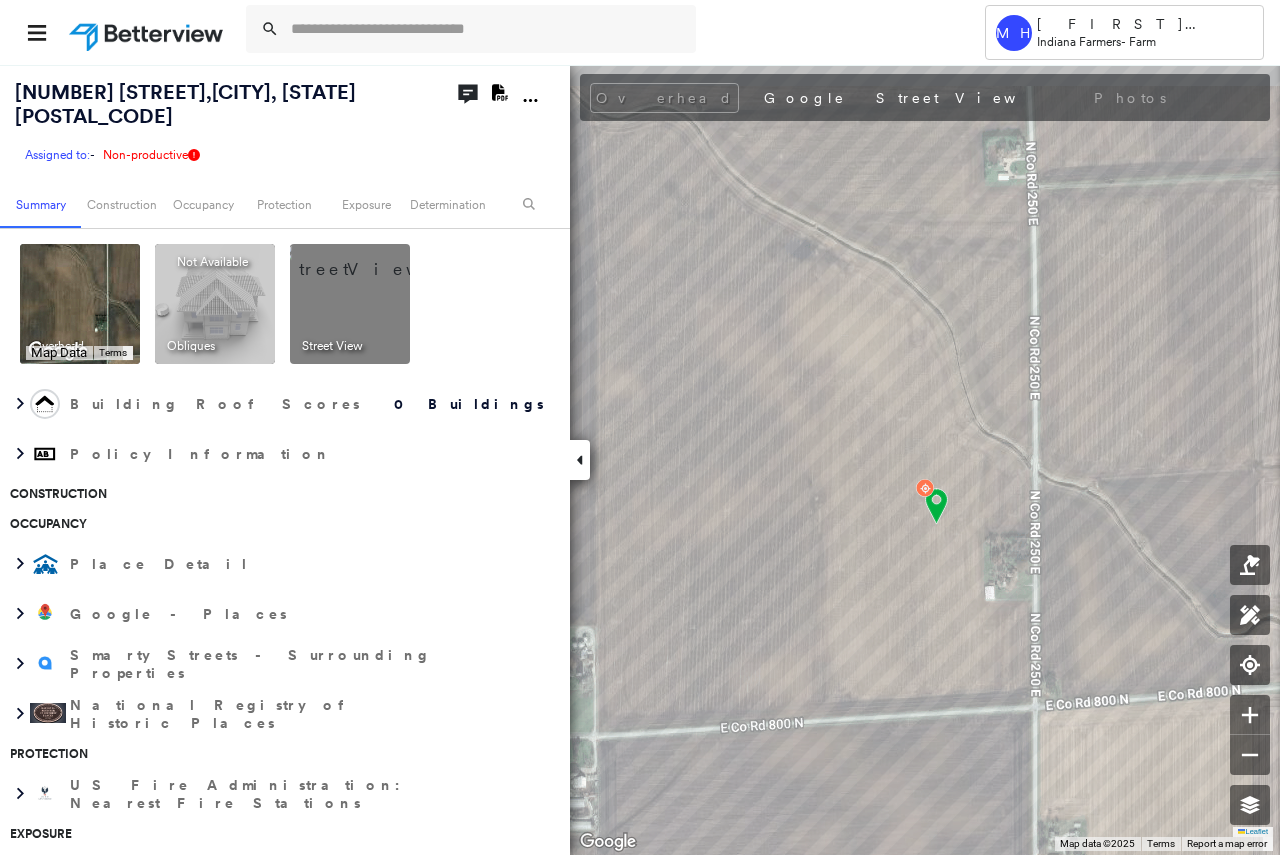 click at bounding box center (936, 506) 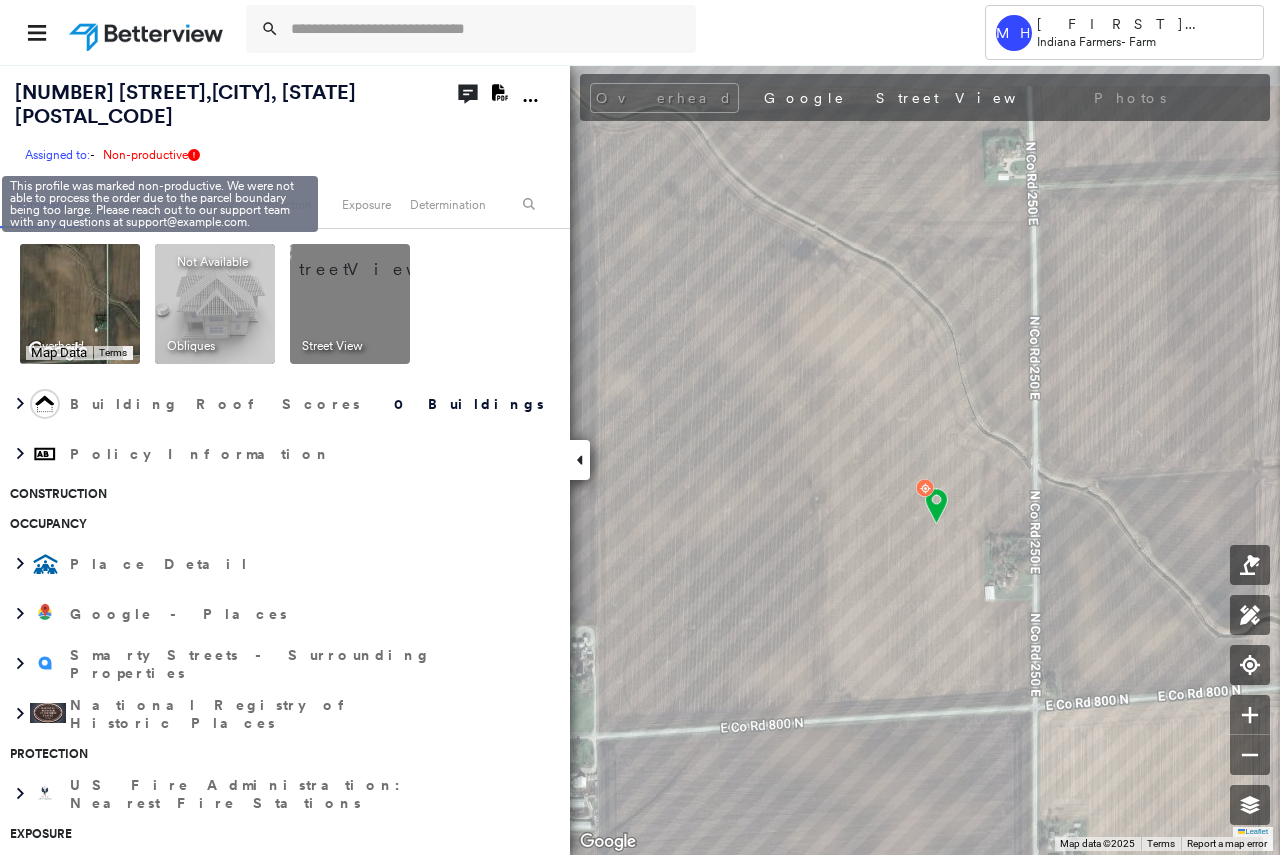 click on "Non-productive" at bounding box center [151, 154] 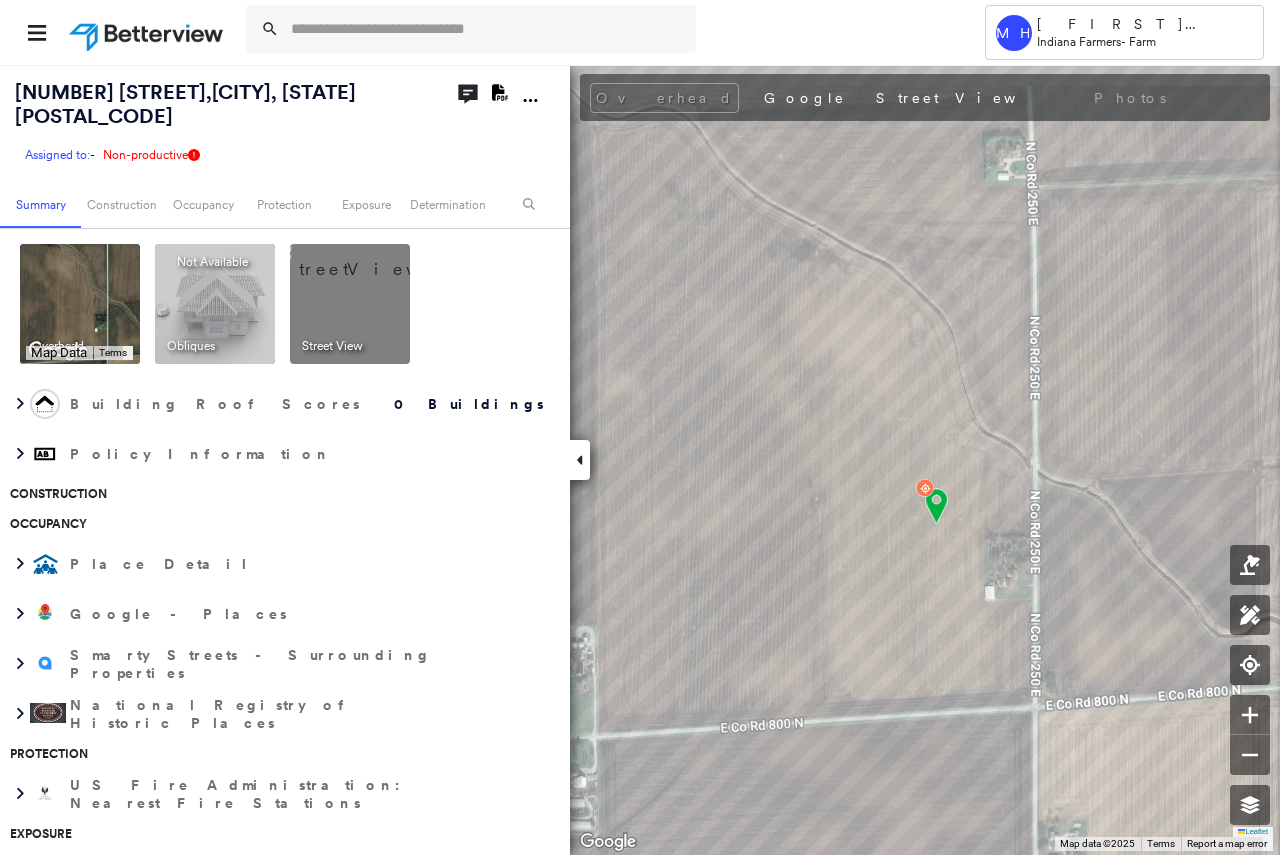 click on "Construction" at bounding box center [277, 494] 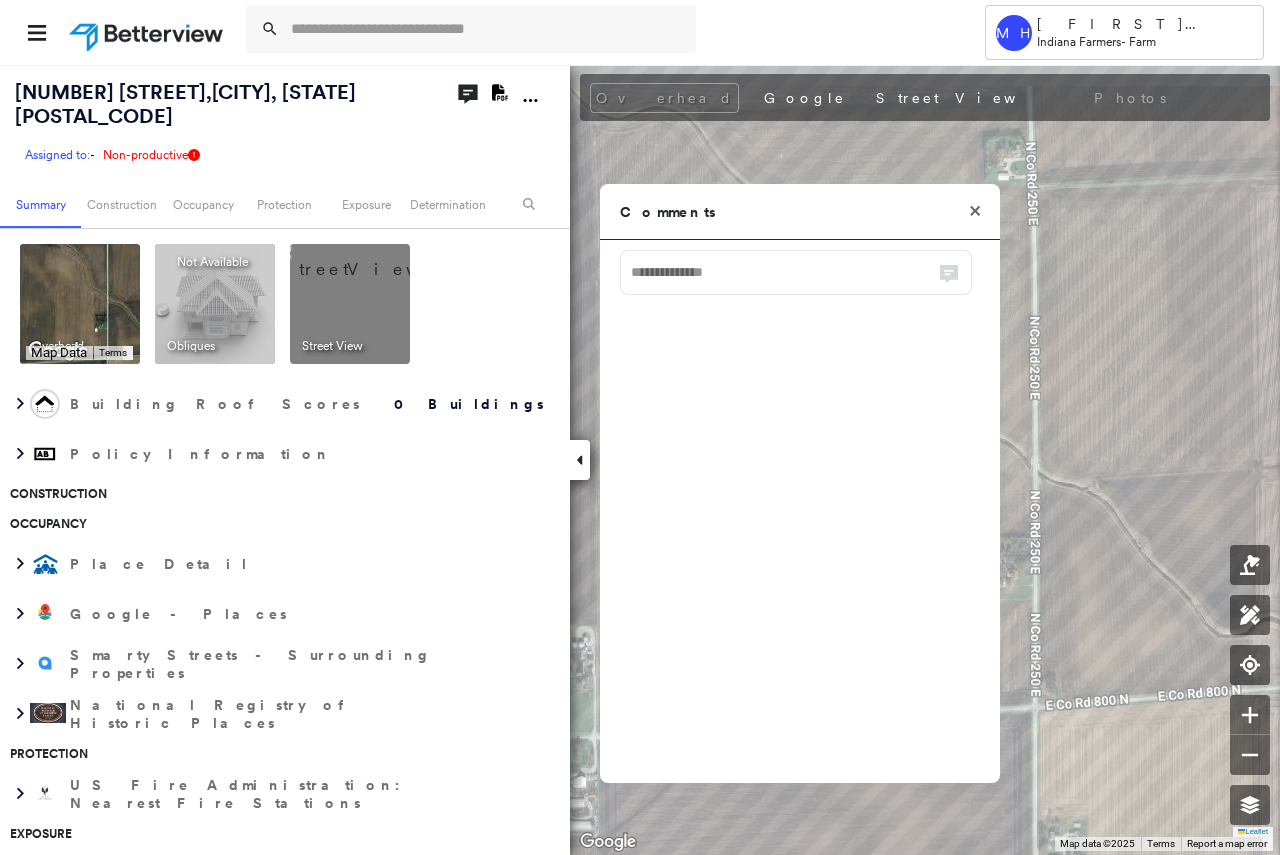 click 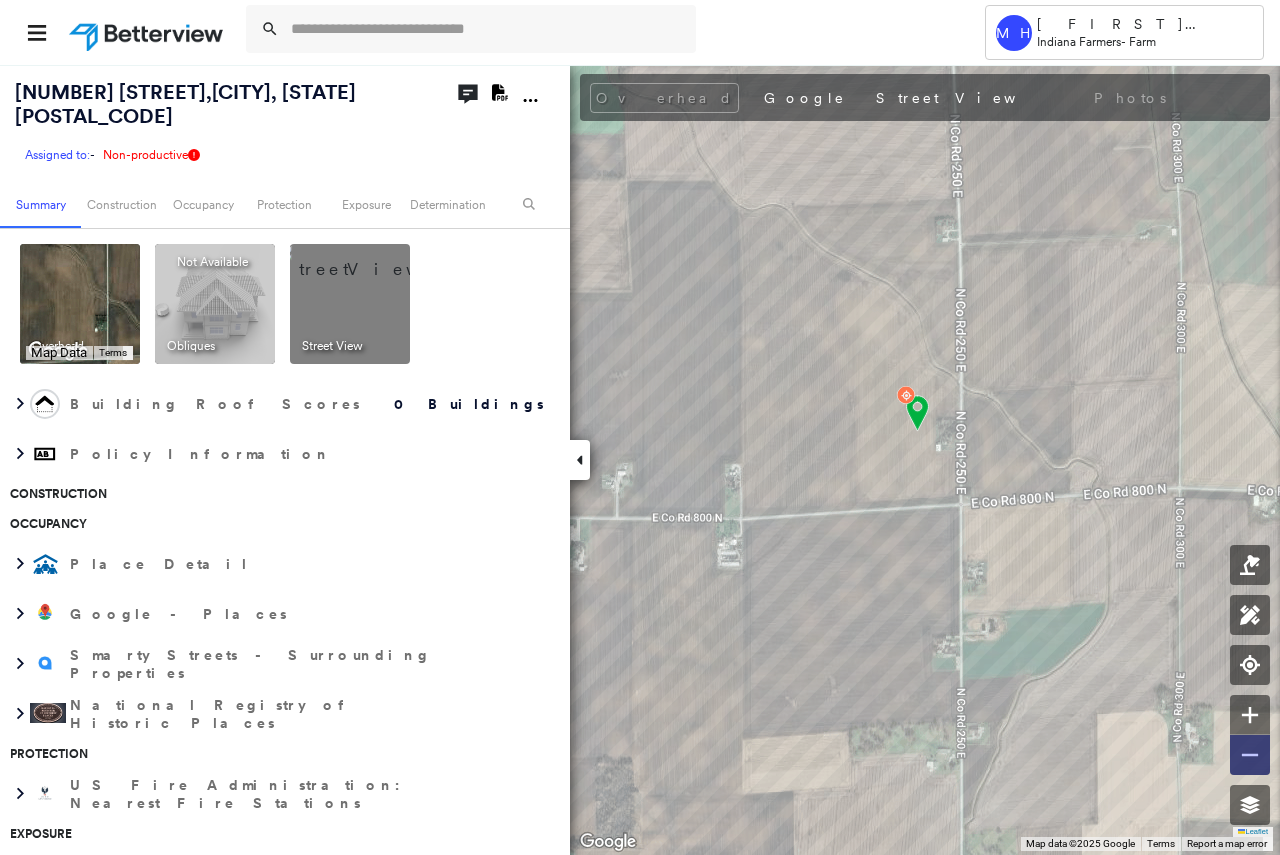 click at bounding box center (1250, 755) 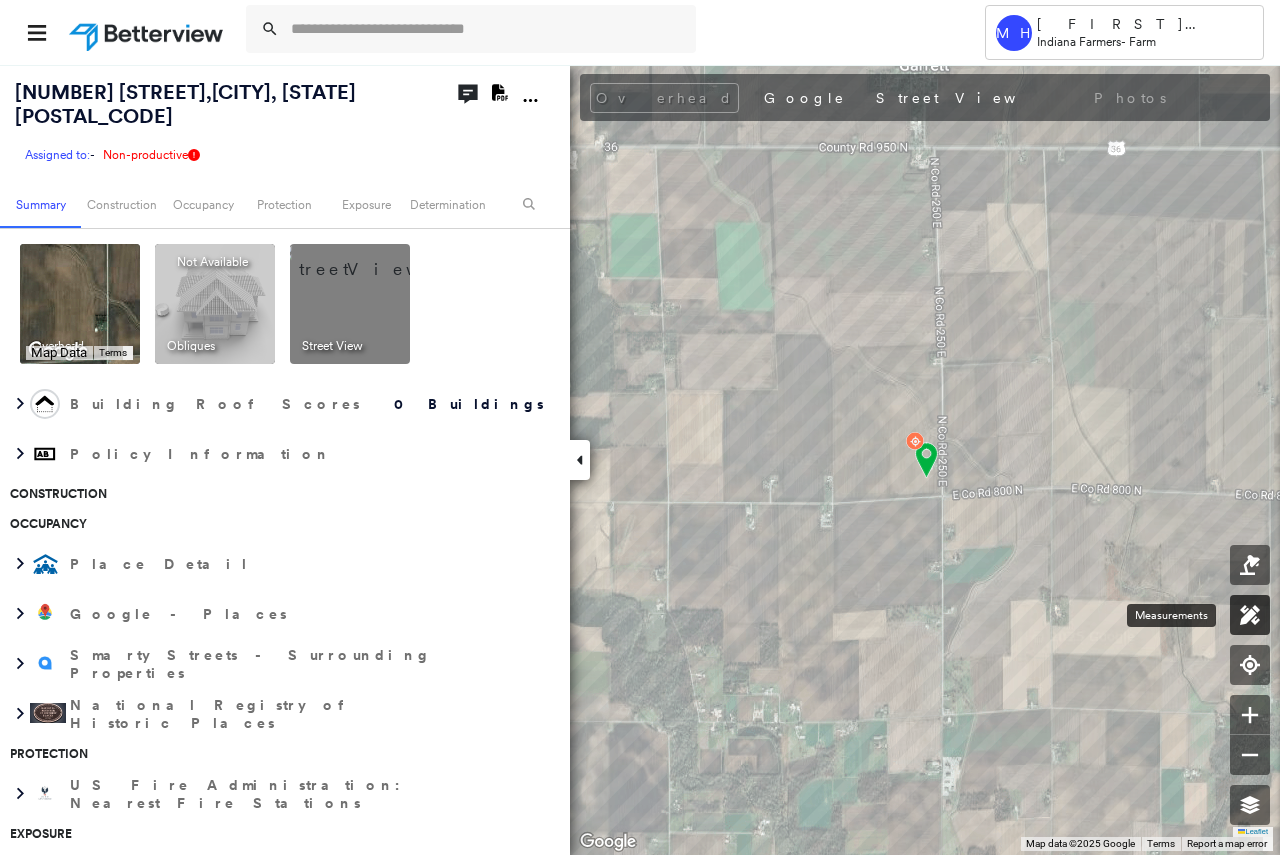 click 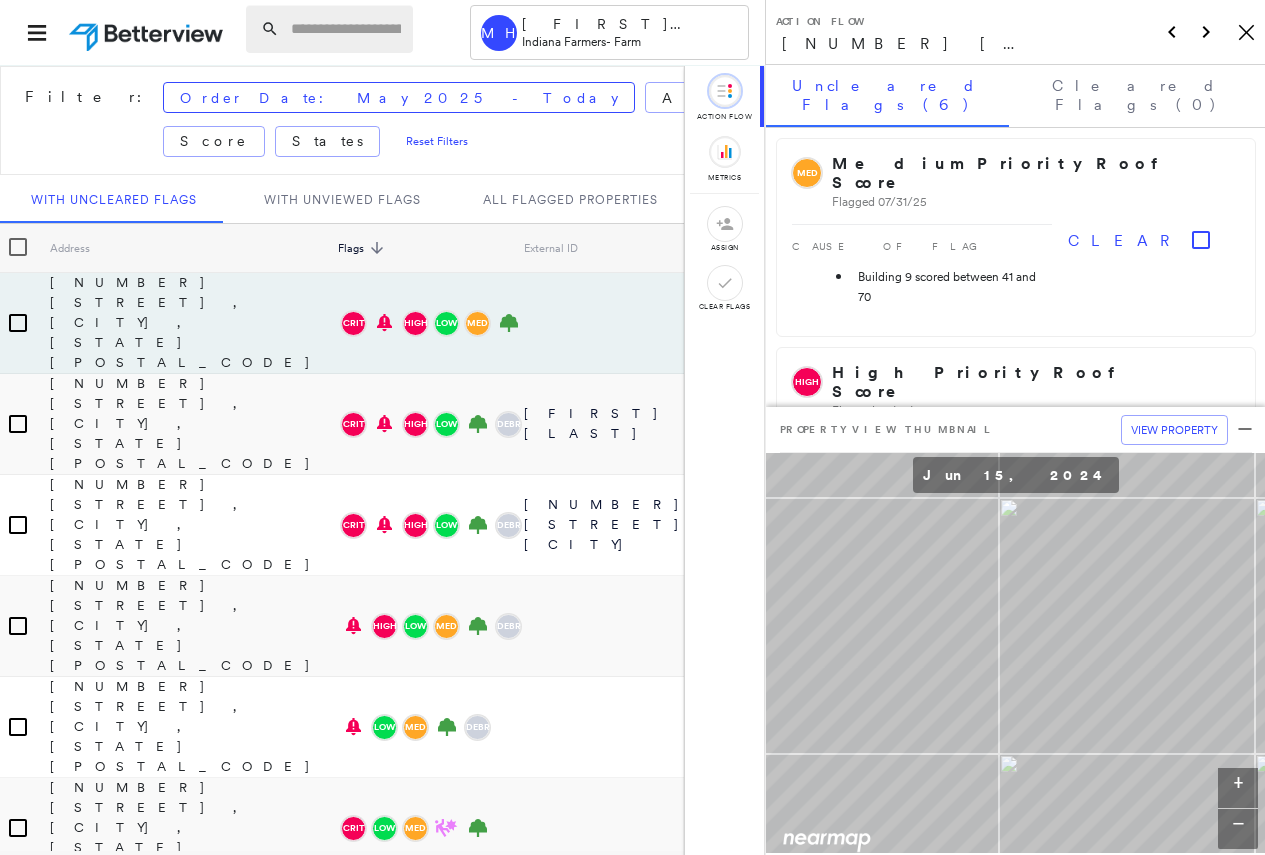 click at bounding box center [346, 29] 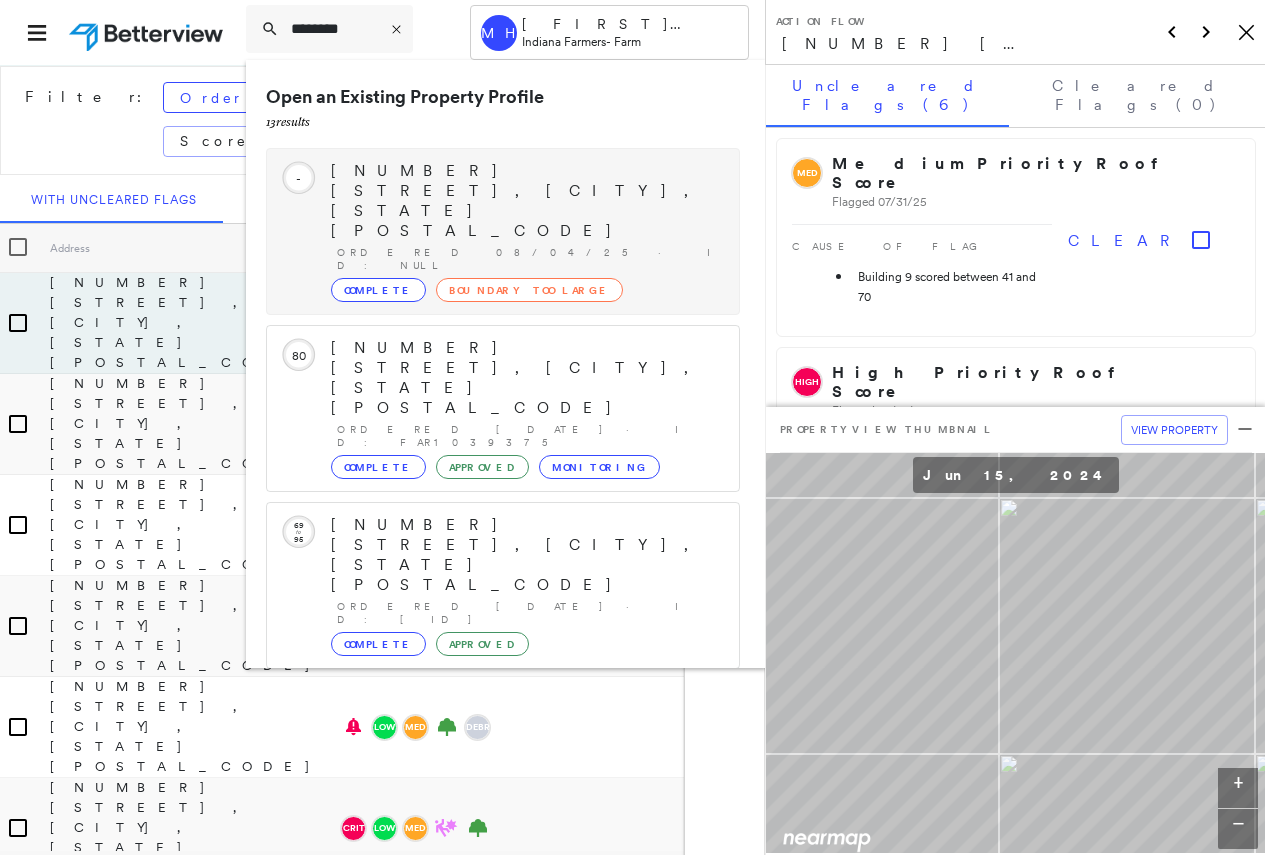 type on "********" 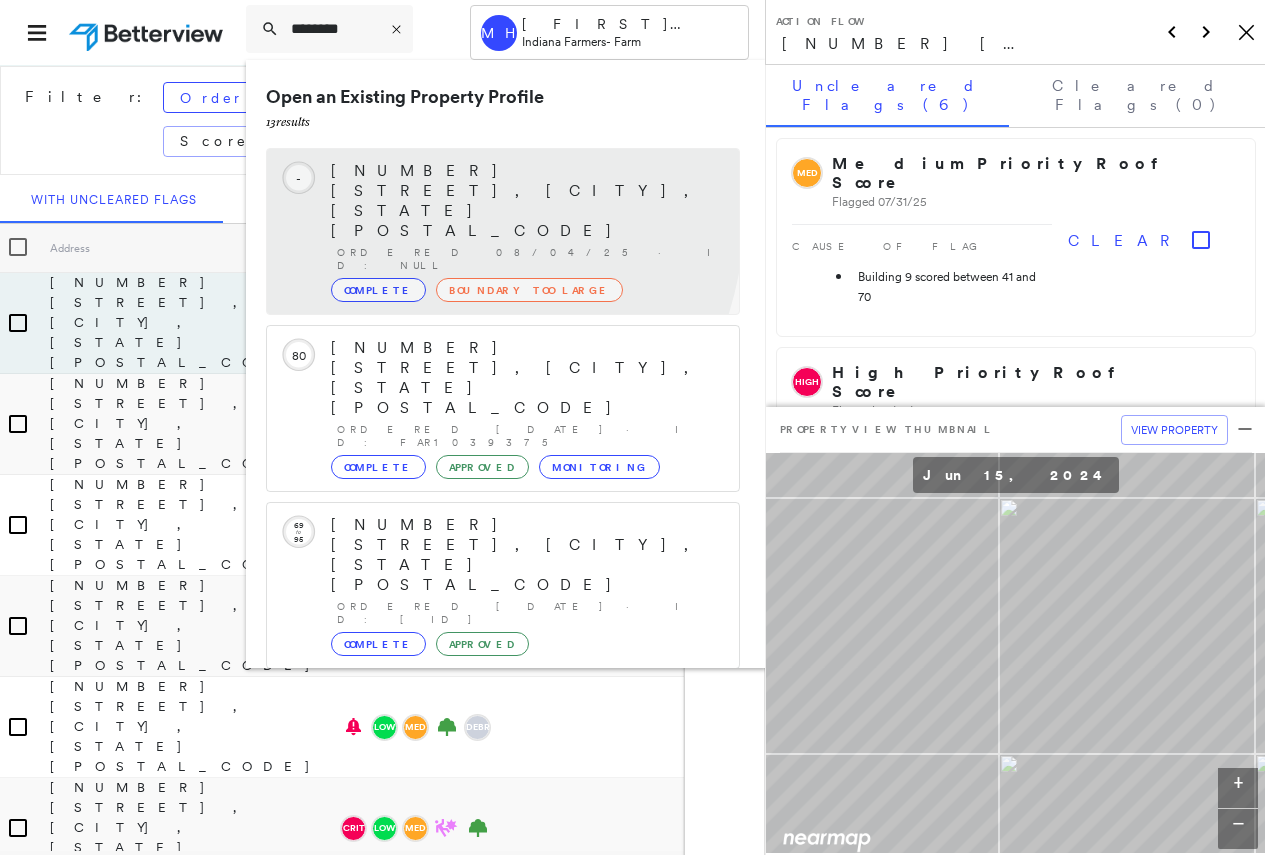 click on "Complete" at bounding box center (378, 290) 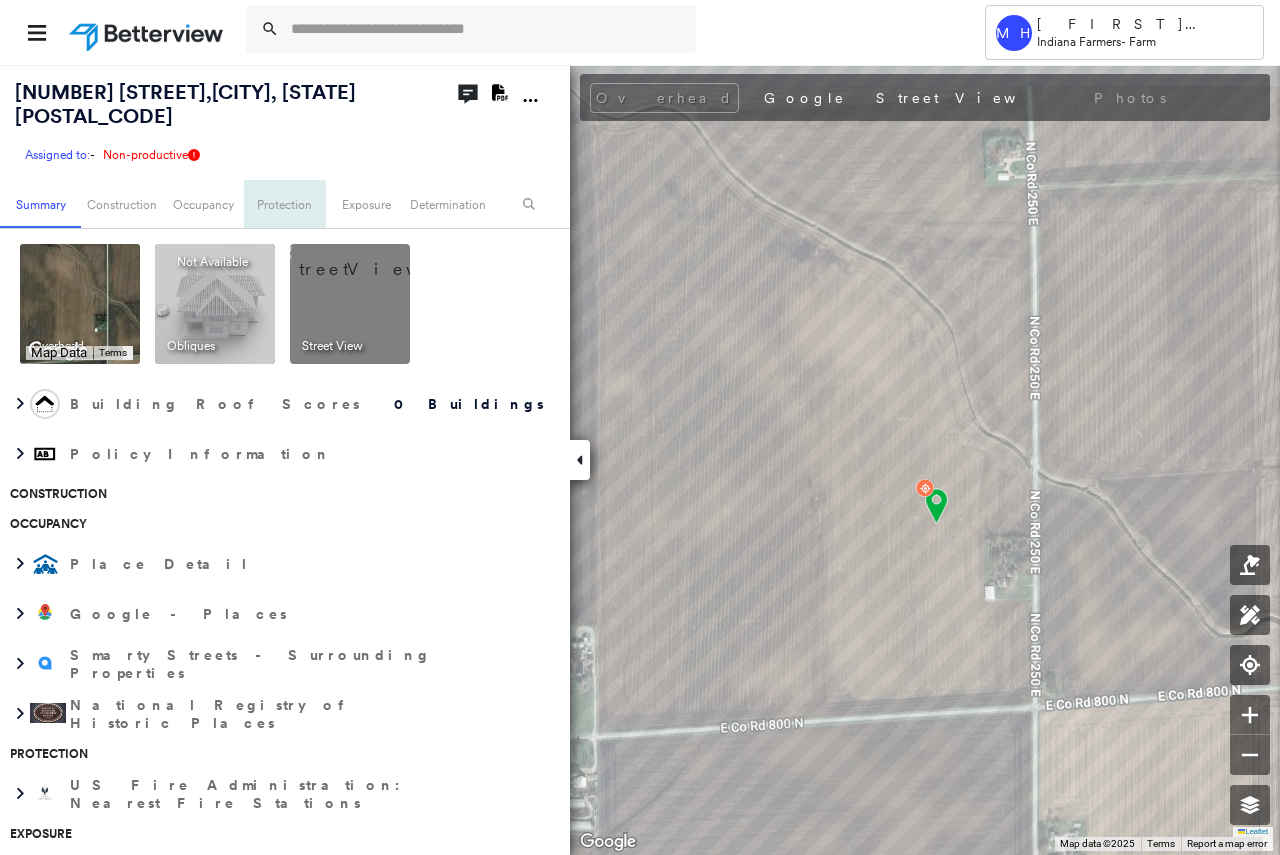 click on "Protection" at bounding box center (284, 204) 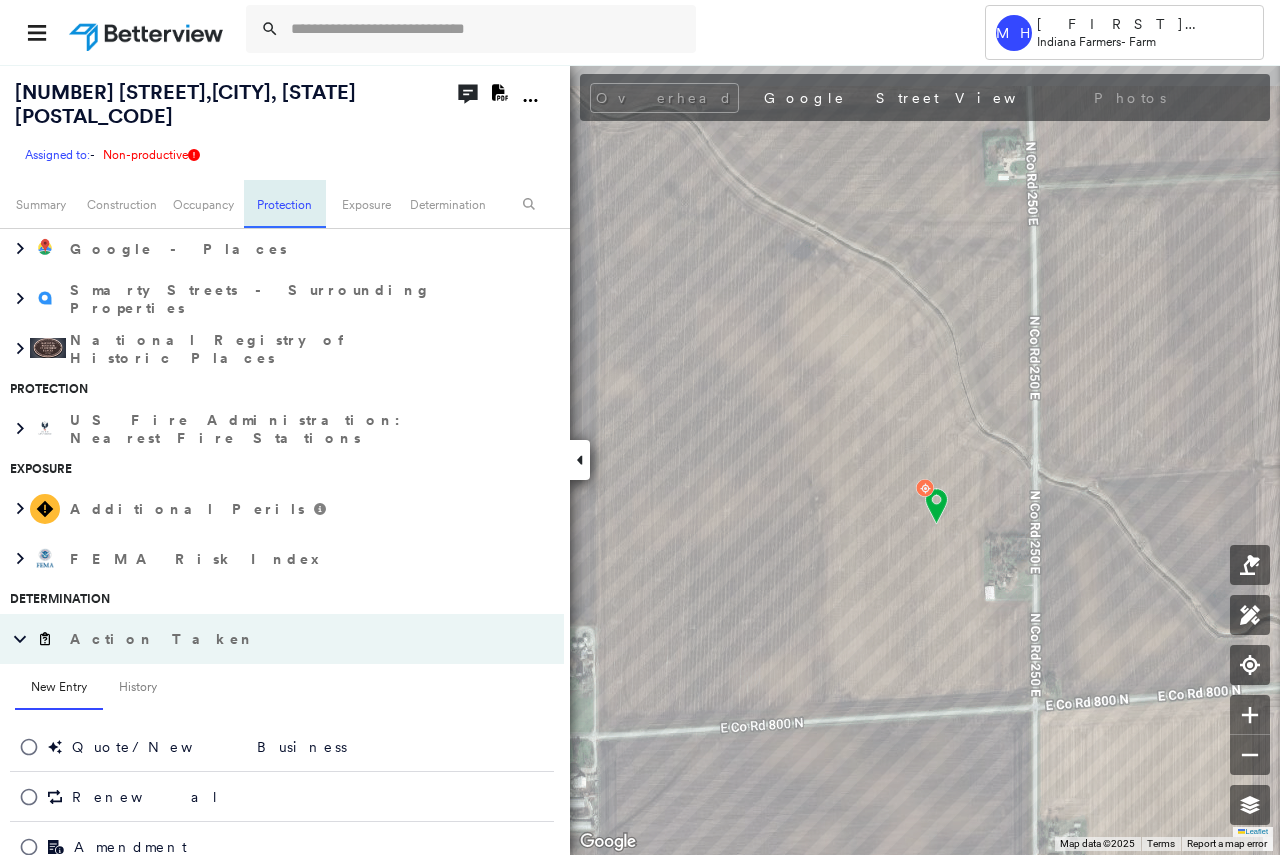 scroll, scrollTop: 545, scrollLeft: 0, axis: vertical 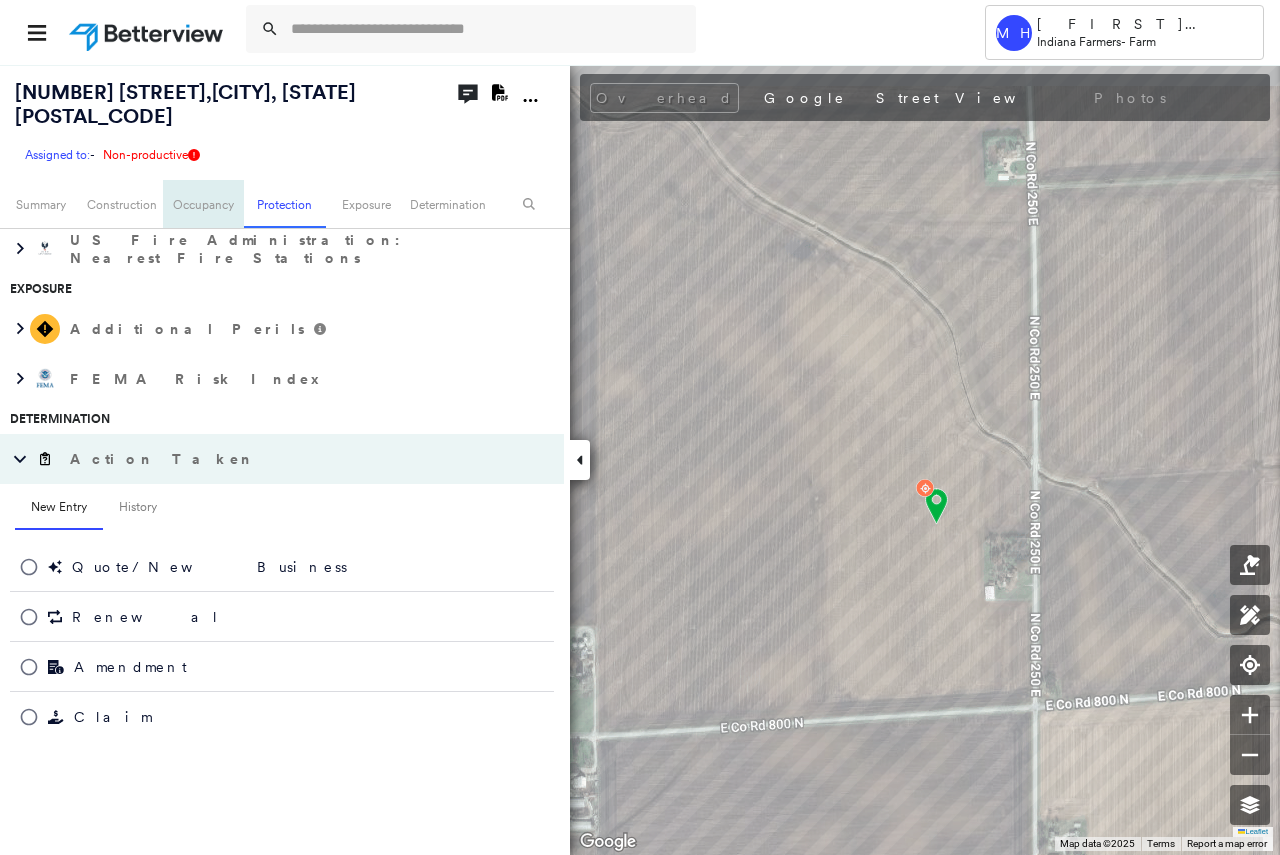 click on "Occupancy" at bounding box center (203, 204) 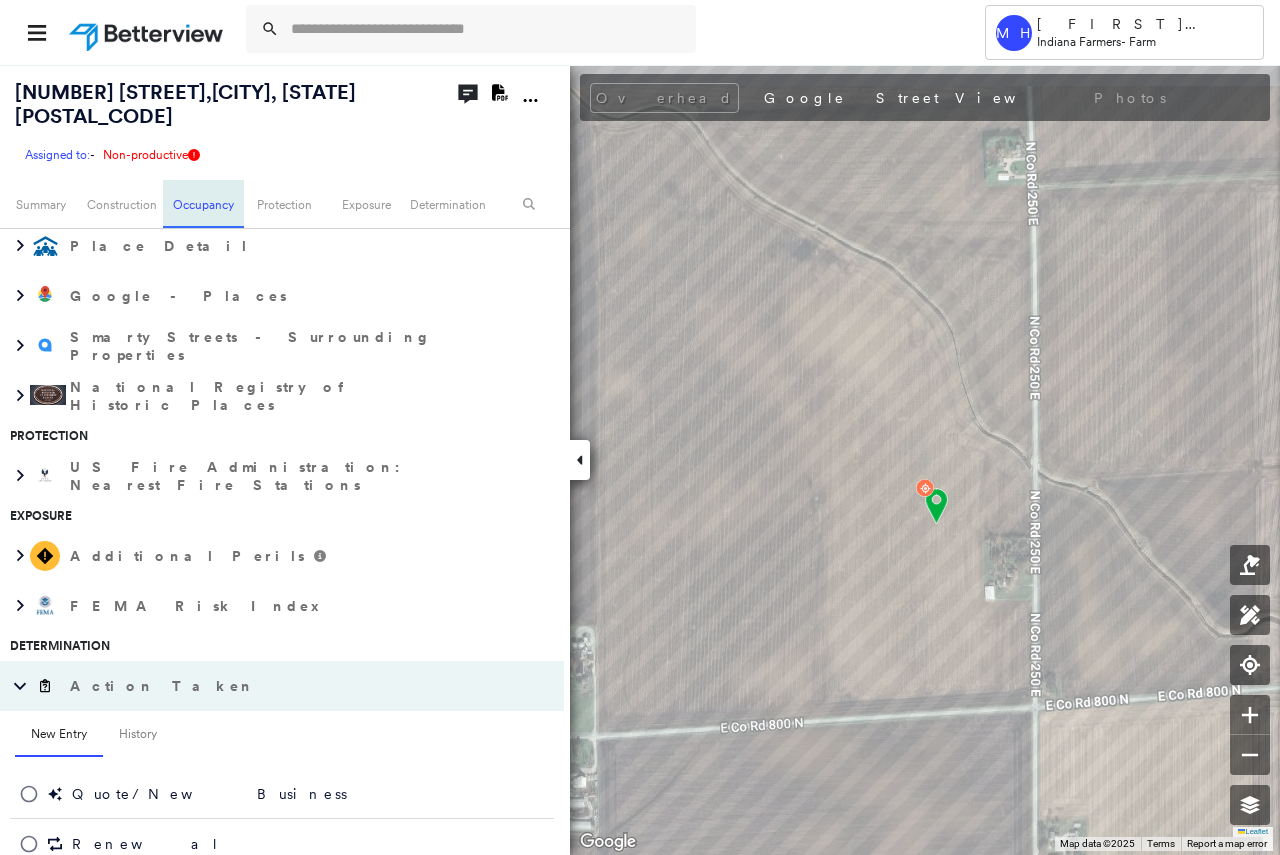 scroll, scrollTop: 315, scrollLeft: 0, axis: vertical 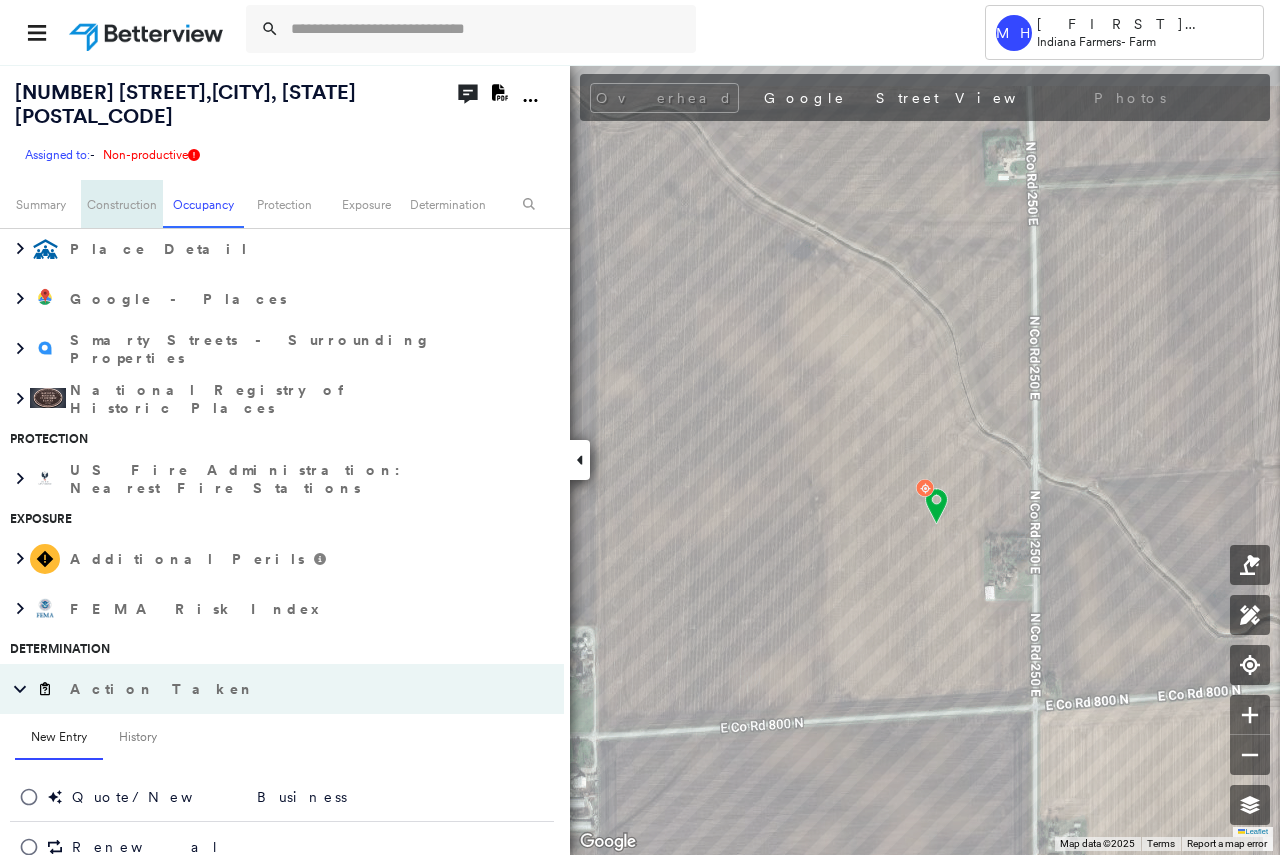 click on "Construction" at bounding box center (121, 204) 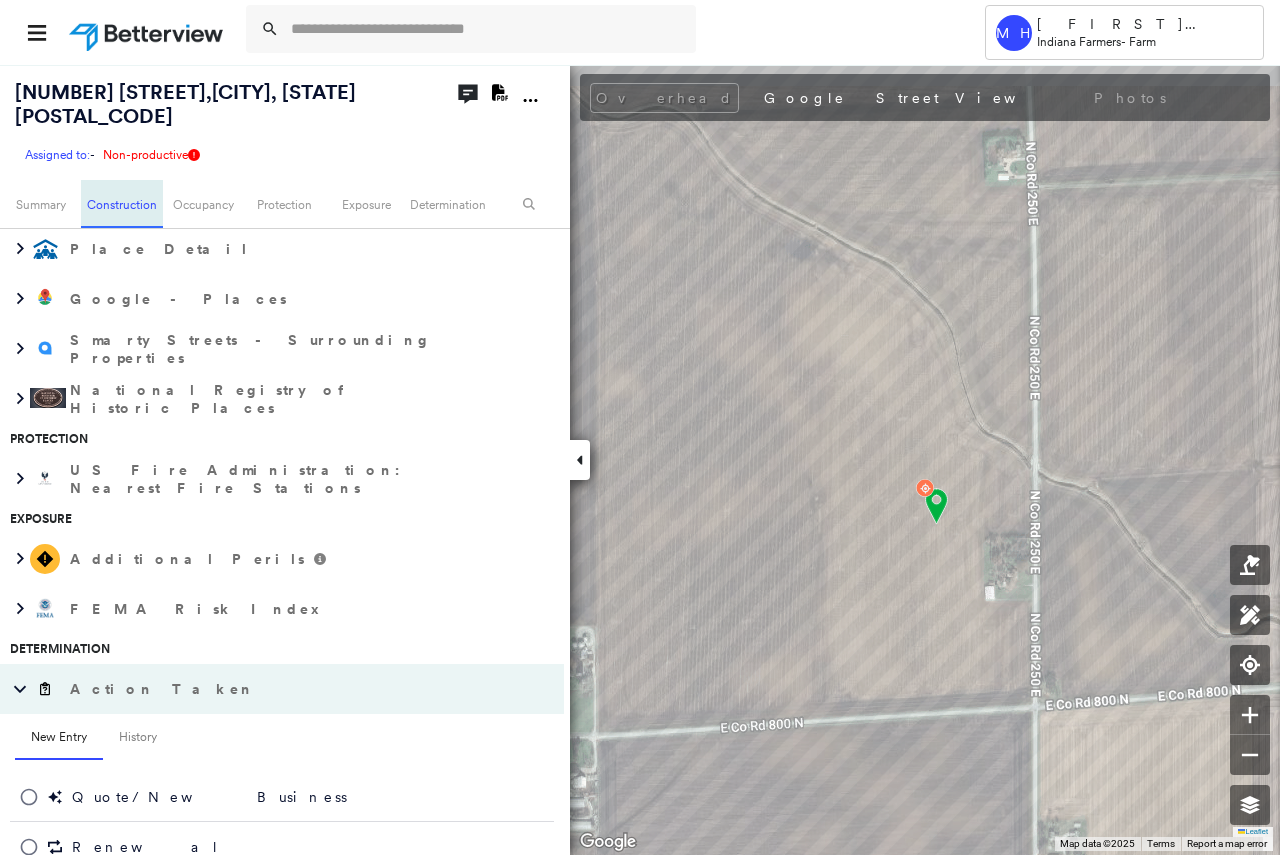 scroll, scrollTop: 285, scrollLeft: 0, axis: vertical 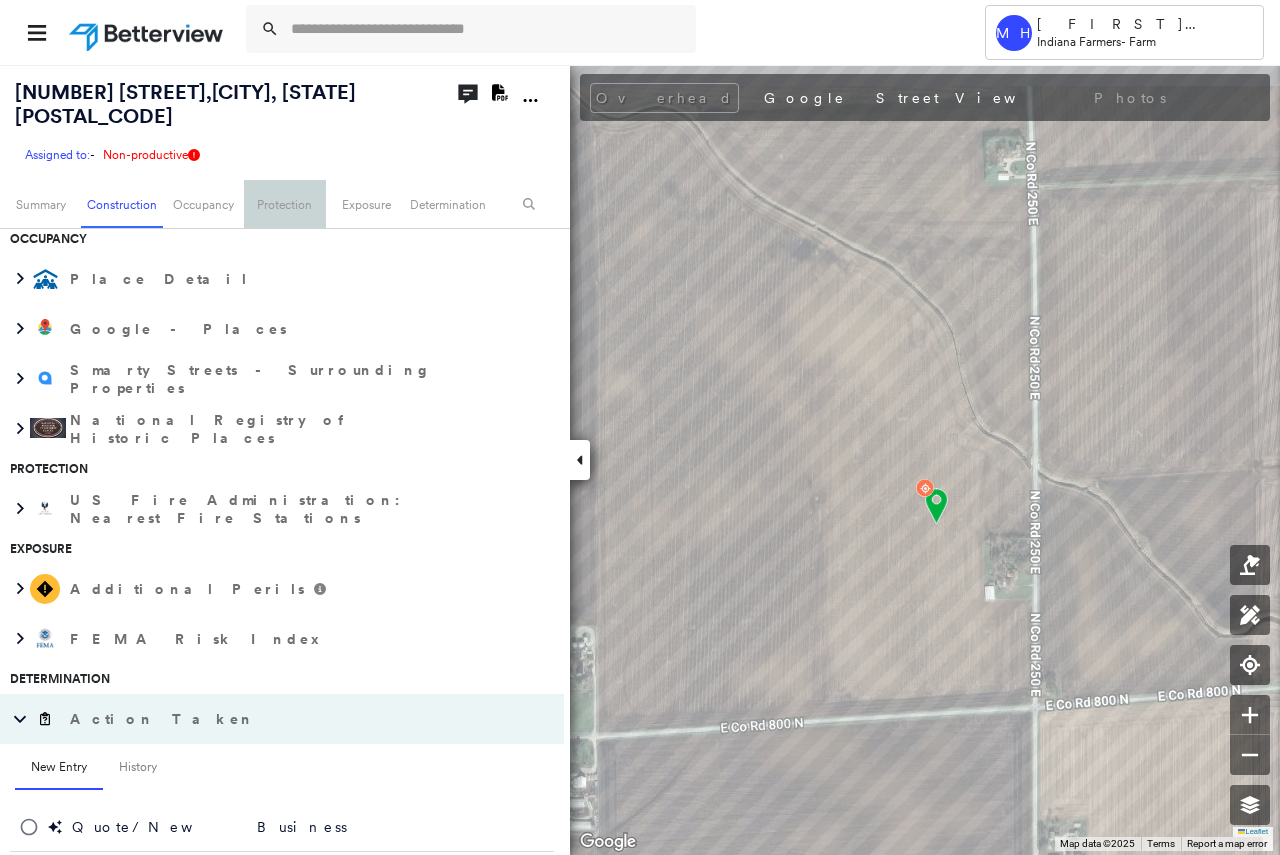 click on "Protection" at bounding box center [284, 204] 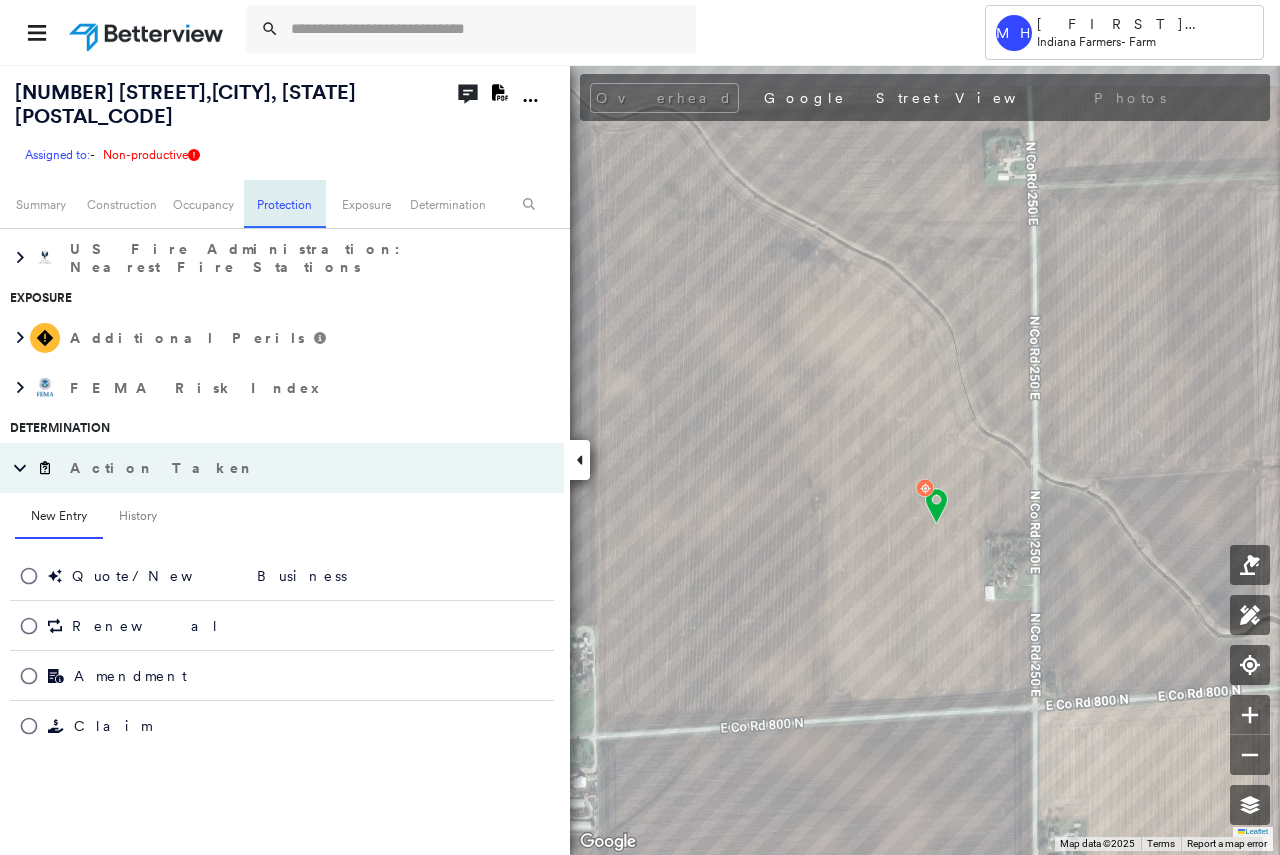 scroll, scrollTop: 545, scrollLeft: 0, axis: vertical 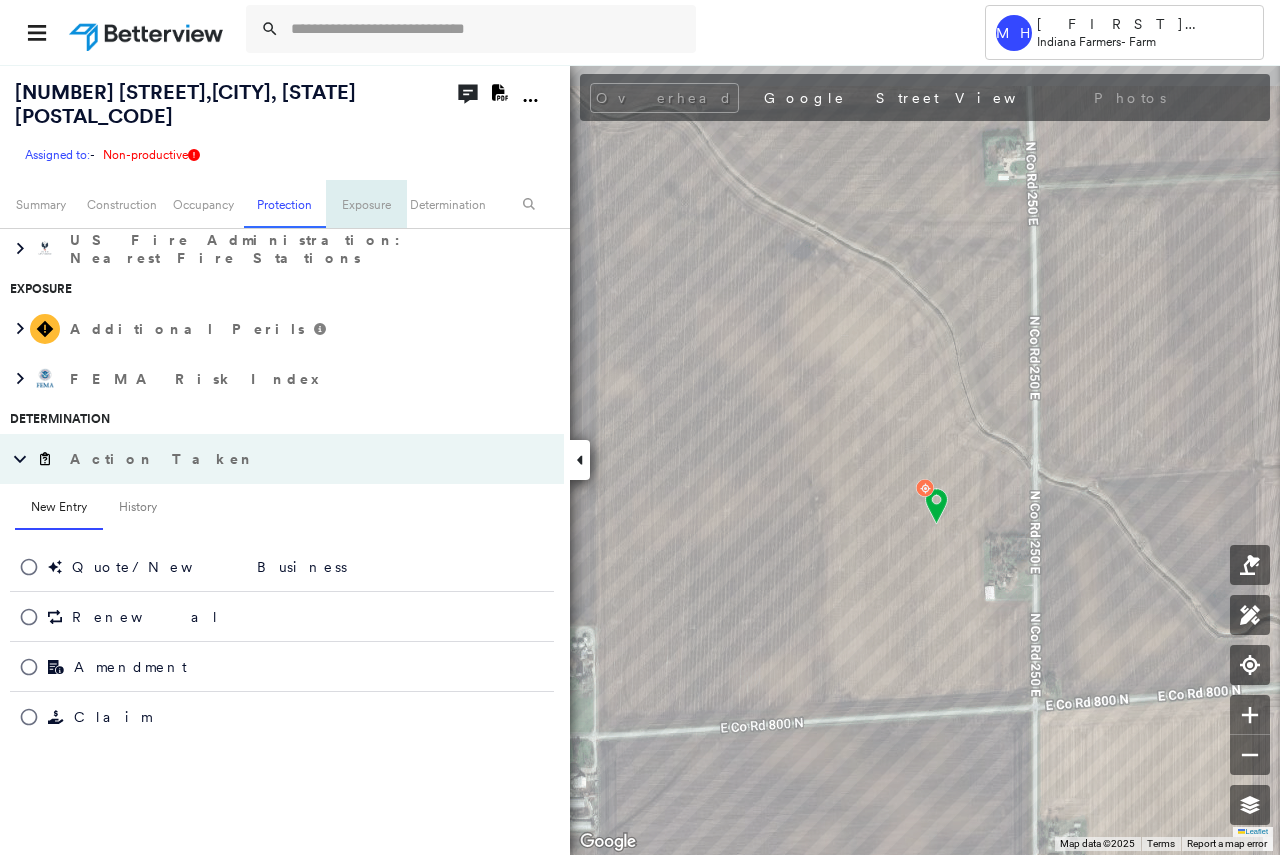 click on "Exposure" at bounding box center (366, 204) 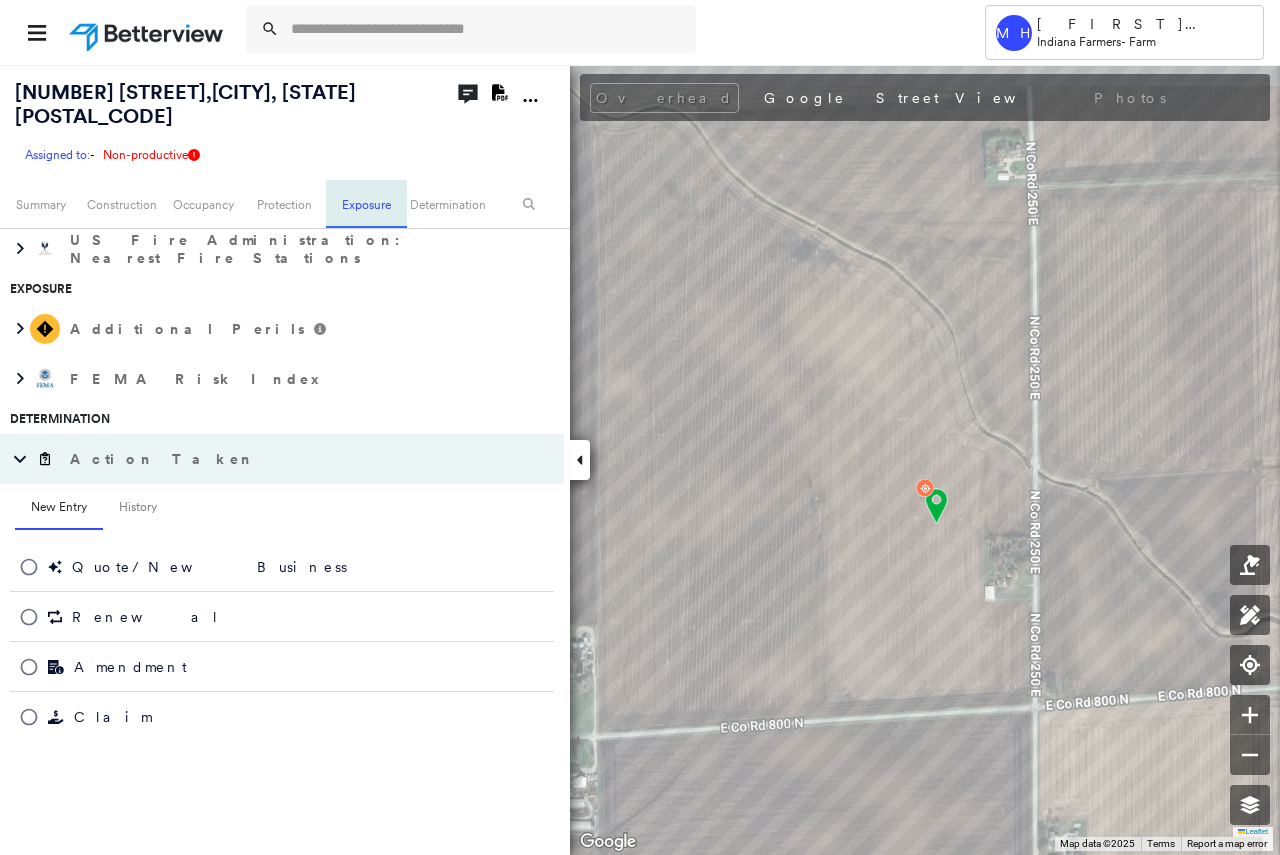 scroll, scrollTop: 625, scrollLeft: 0, axis: vertical 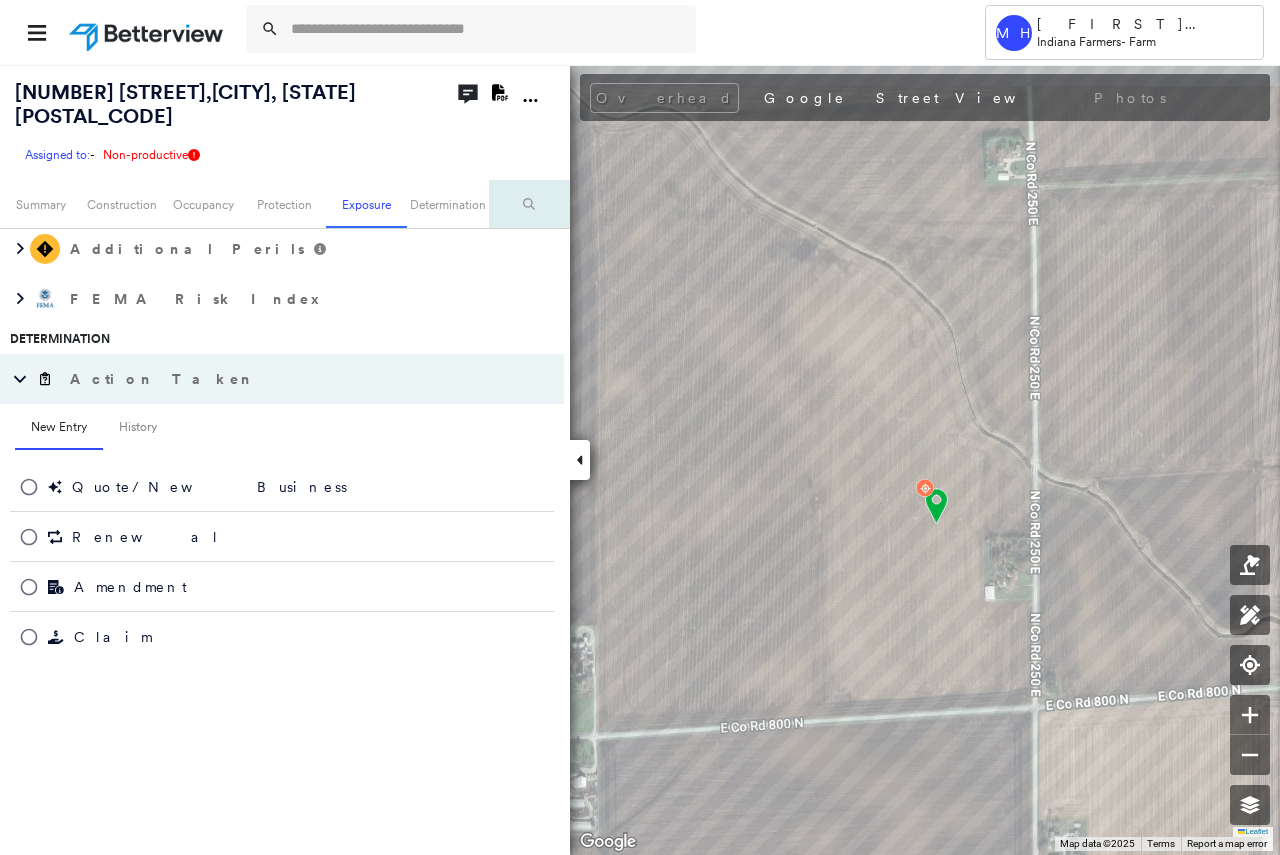 click 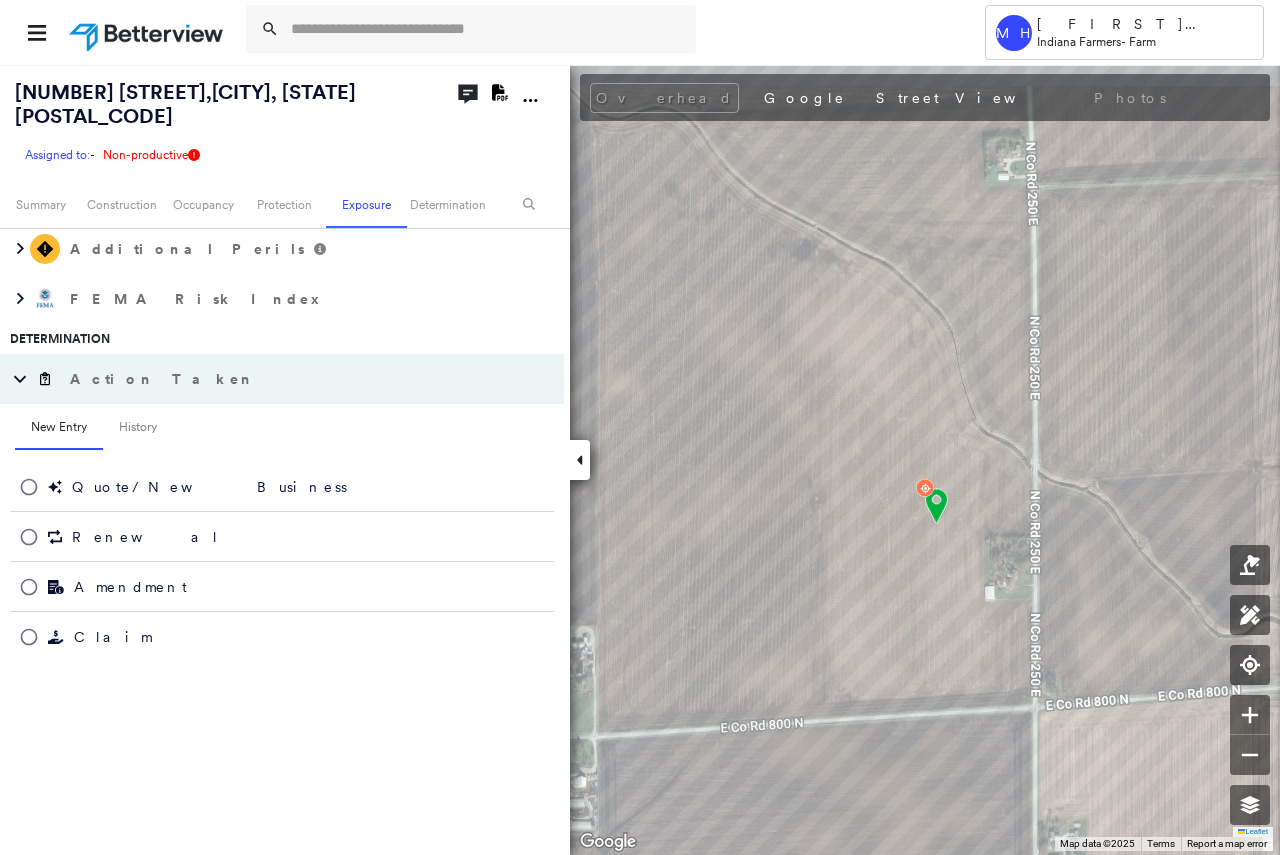 click on "Determination" at bounding box center [447, 204] 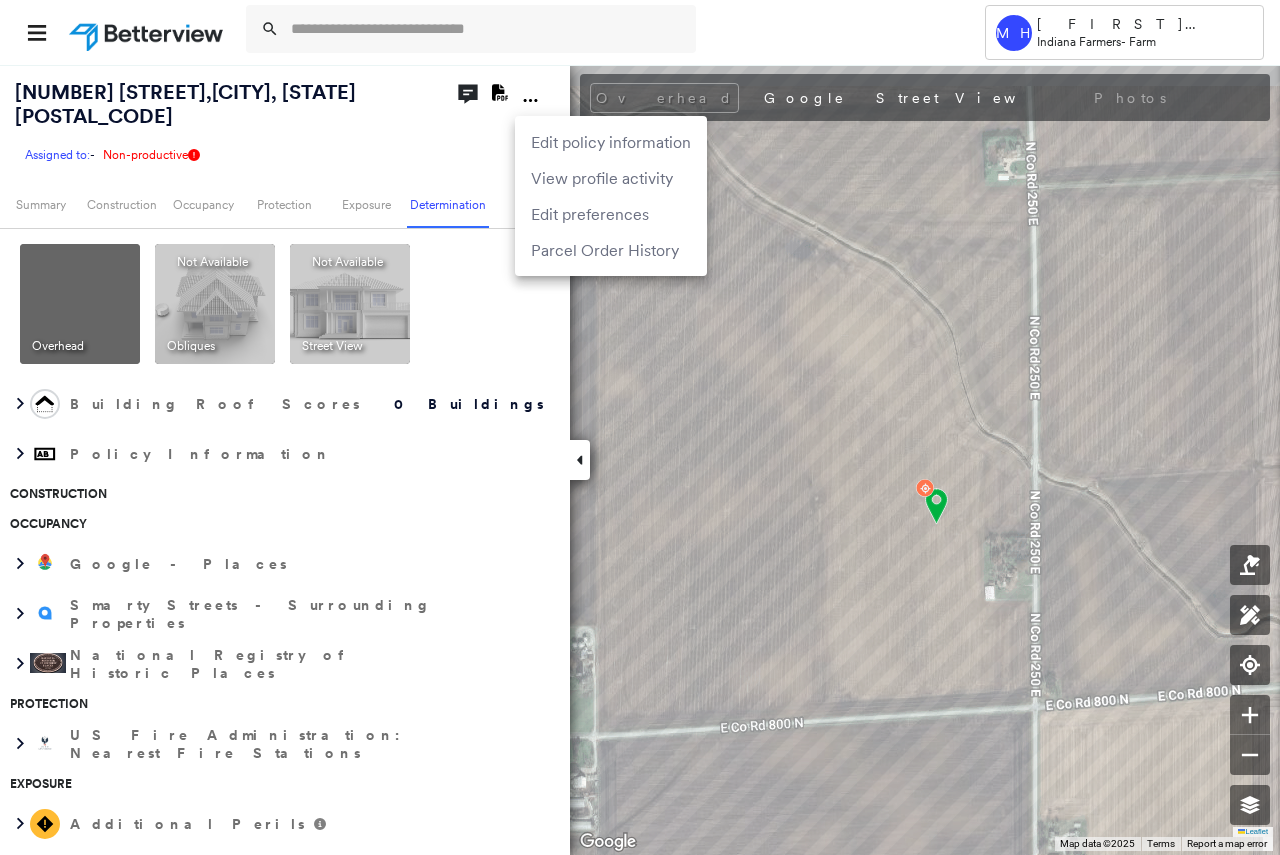 click at bounding box center [640, 427] 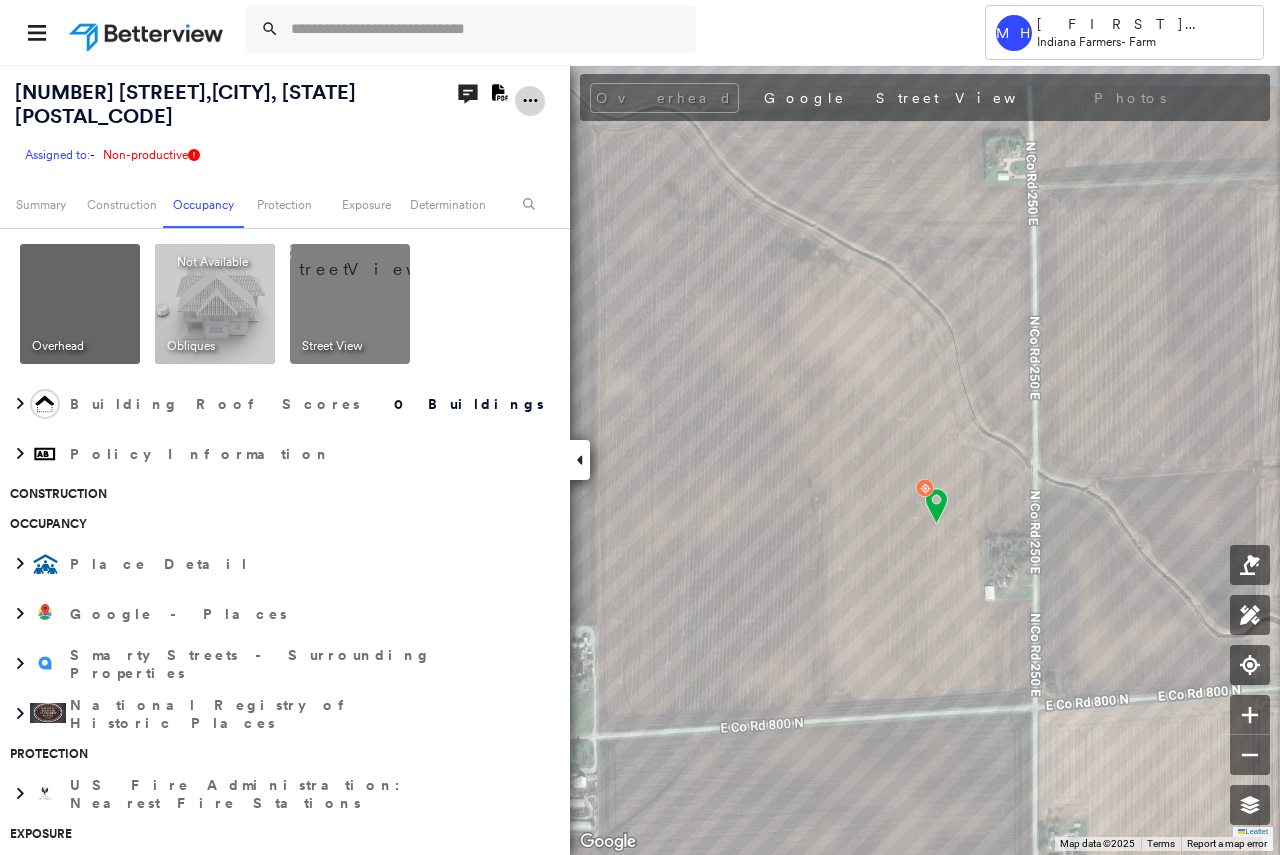 scroll, scrollTop: 418, scrollLeft: 0, axis: vertical 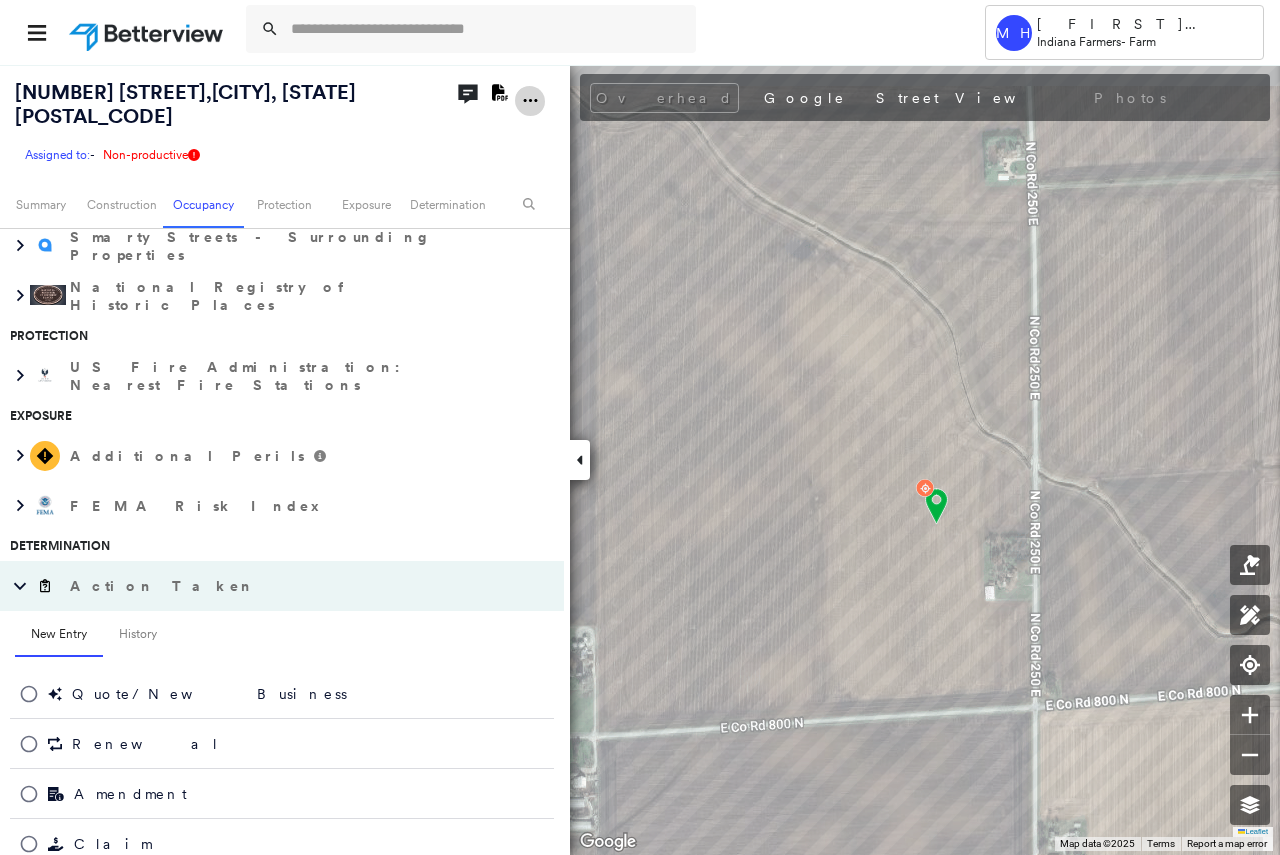 click at bounding box center (530, 100) 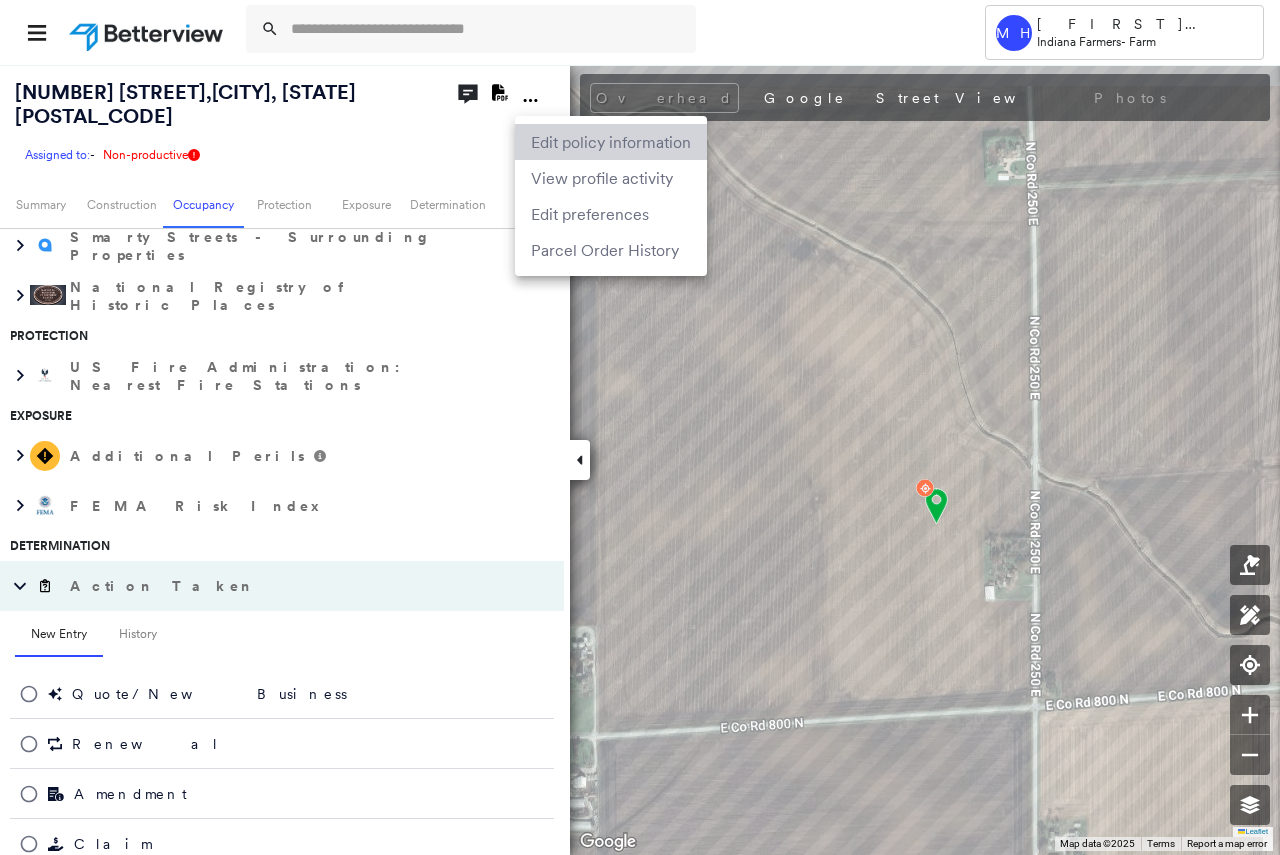 click on "Edit policy information" at bounding box center (611, 142) 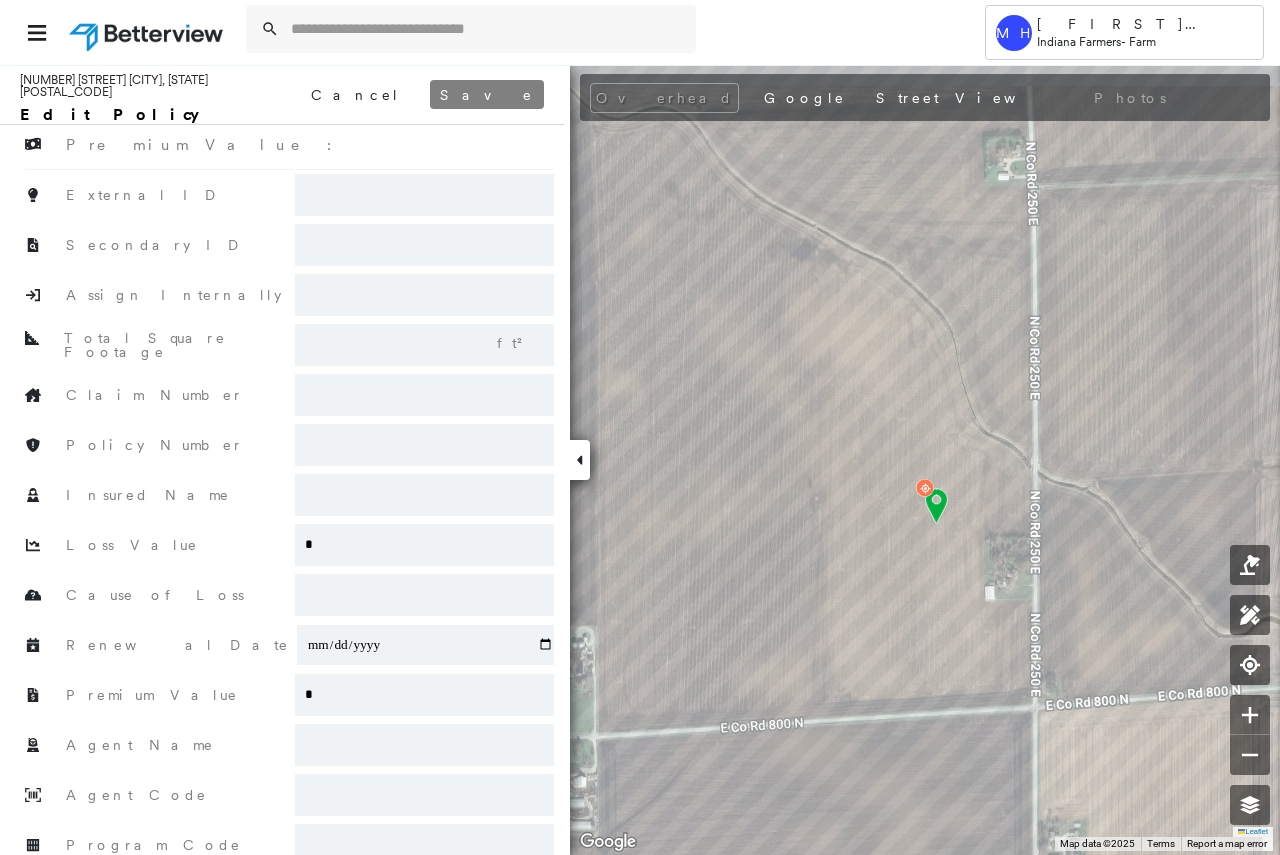 scroll, scrollTop: 0, scrollLeft: 0, axis: both 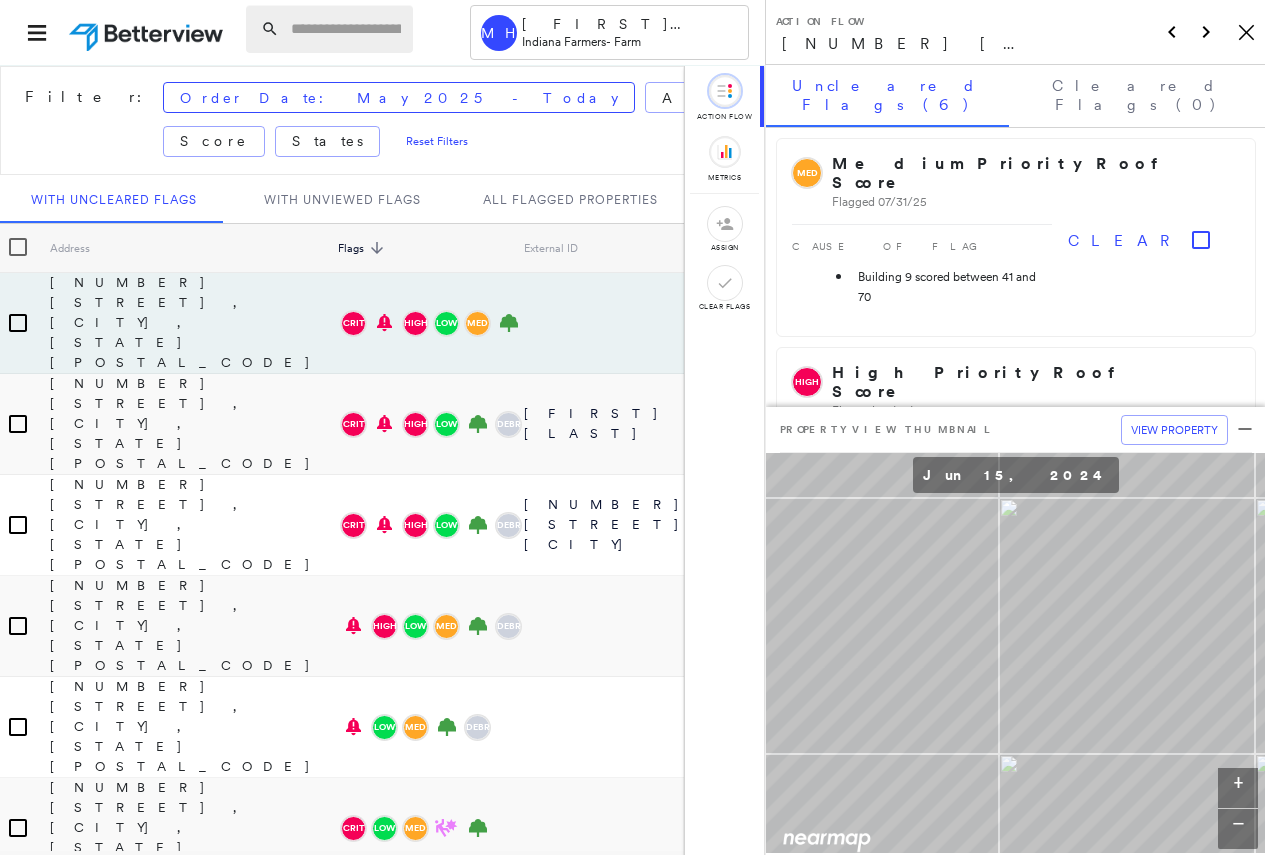 click at bounding box center [346, 29] 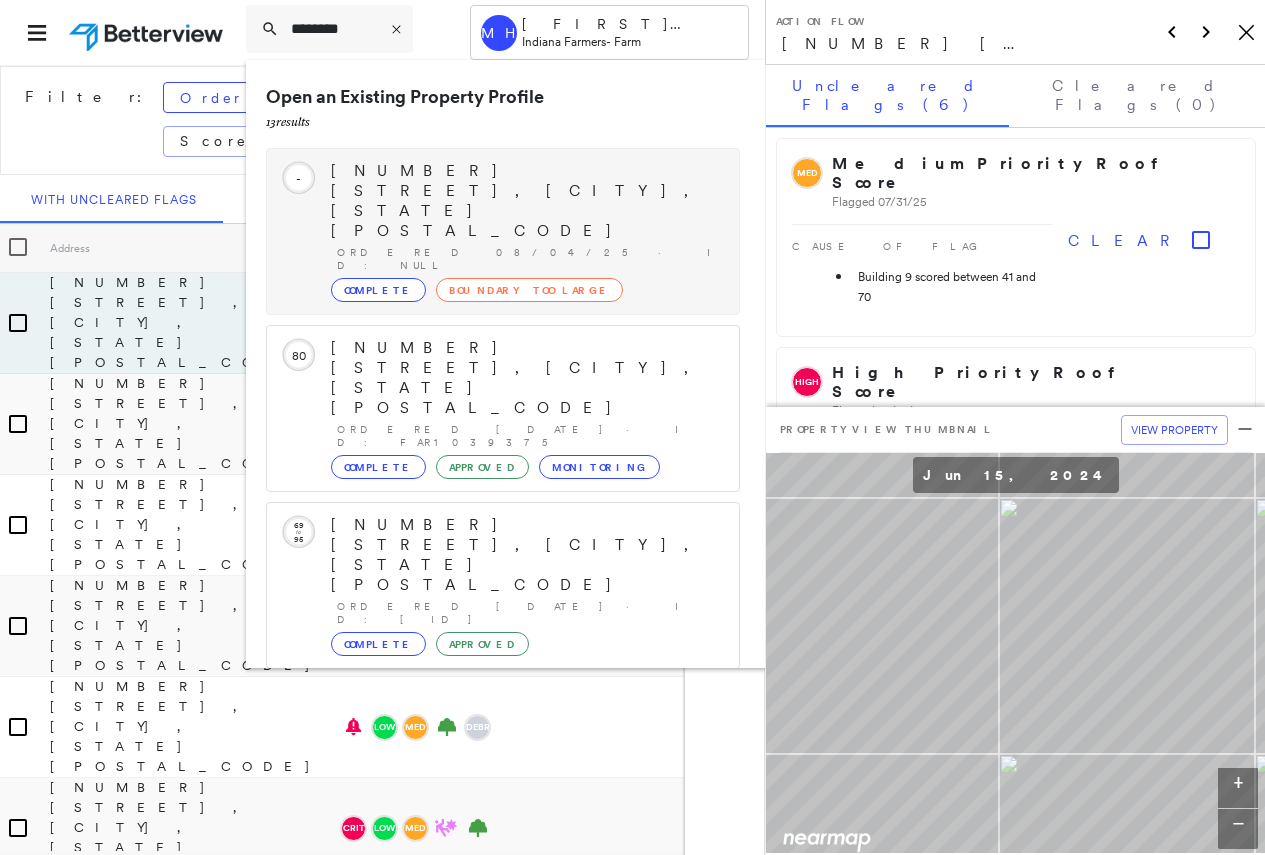 type on "********" 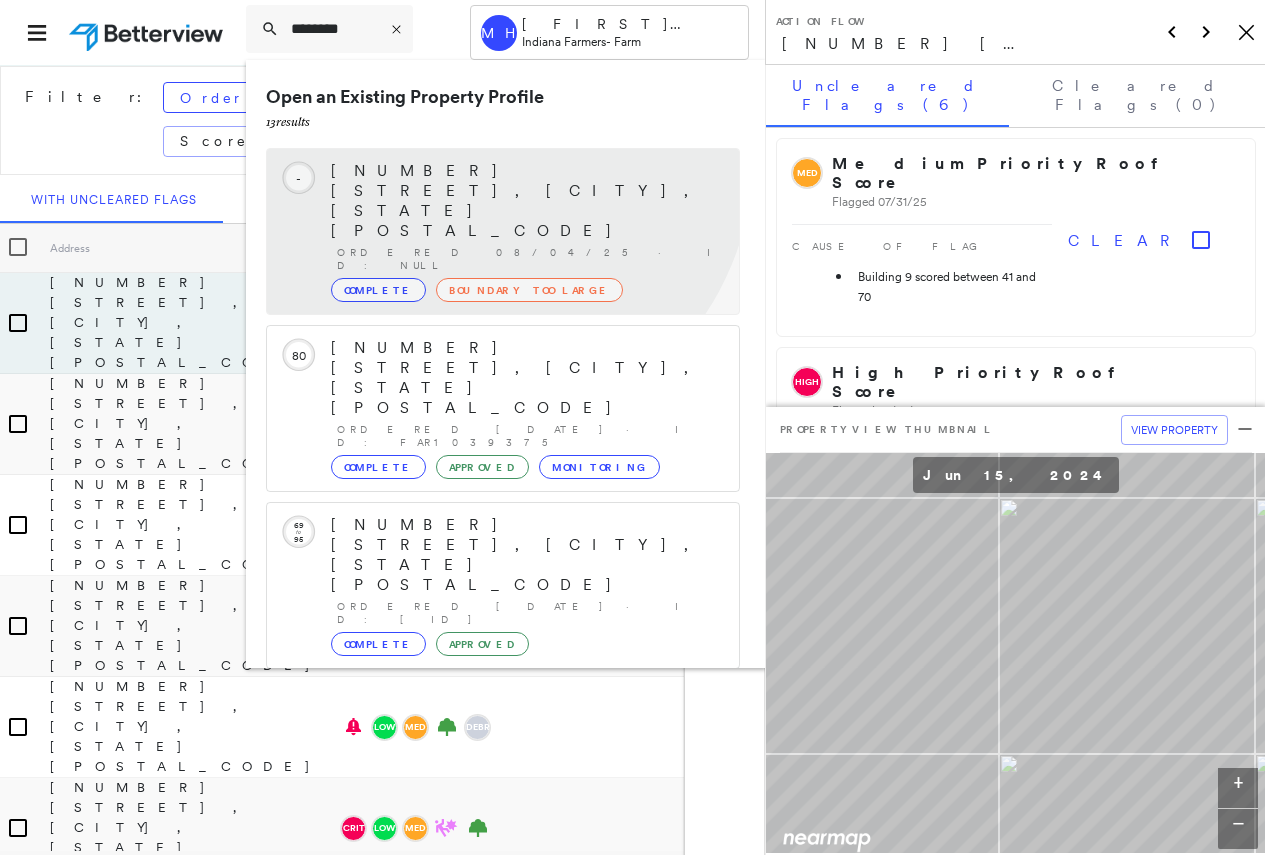 click on "Circled Text Icon - [NUMBER] [STREET], [CITY], [STATE] Ordered [DATE] · ID: null Complete Boundary Too Large" at bounding box center [503, 231] 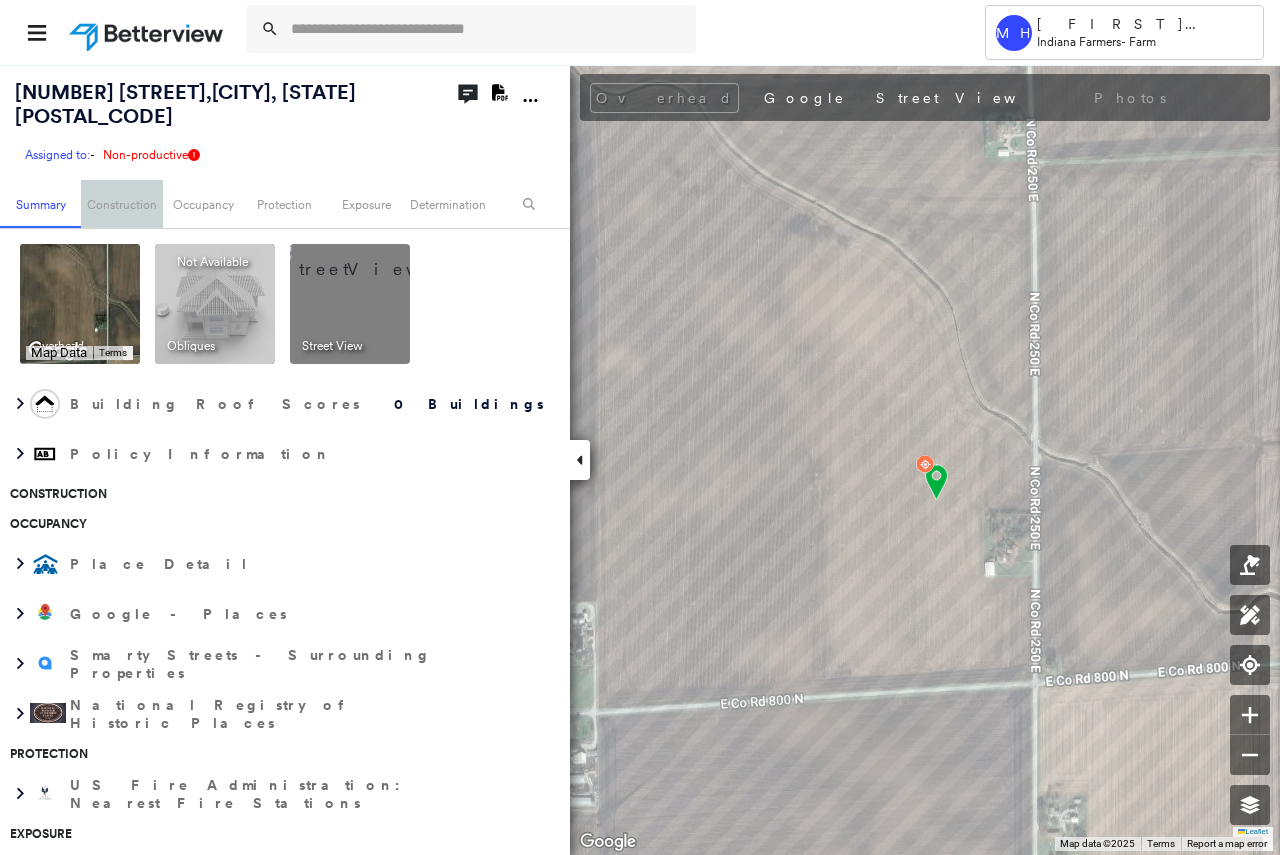 click on "Construction" at bounding box center [121, 204] 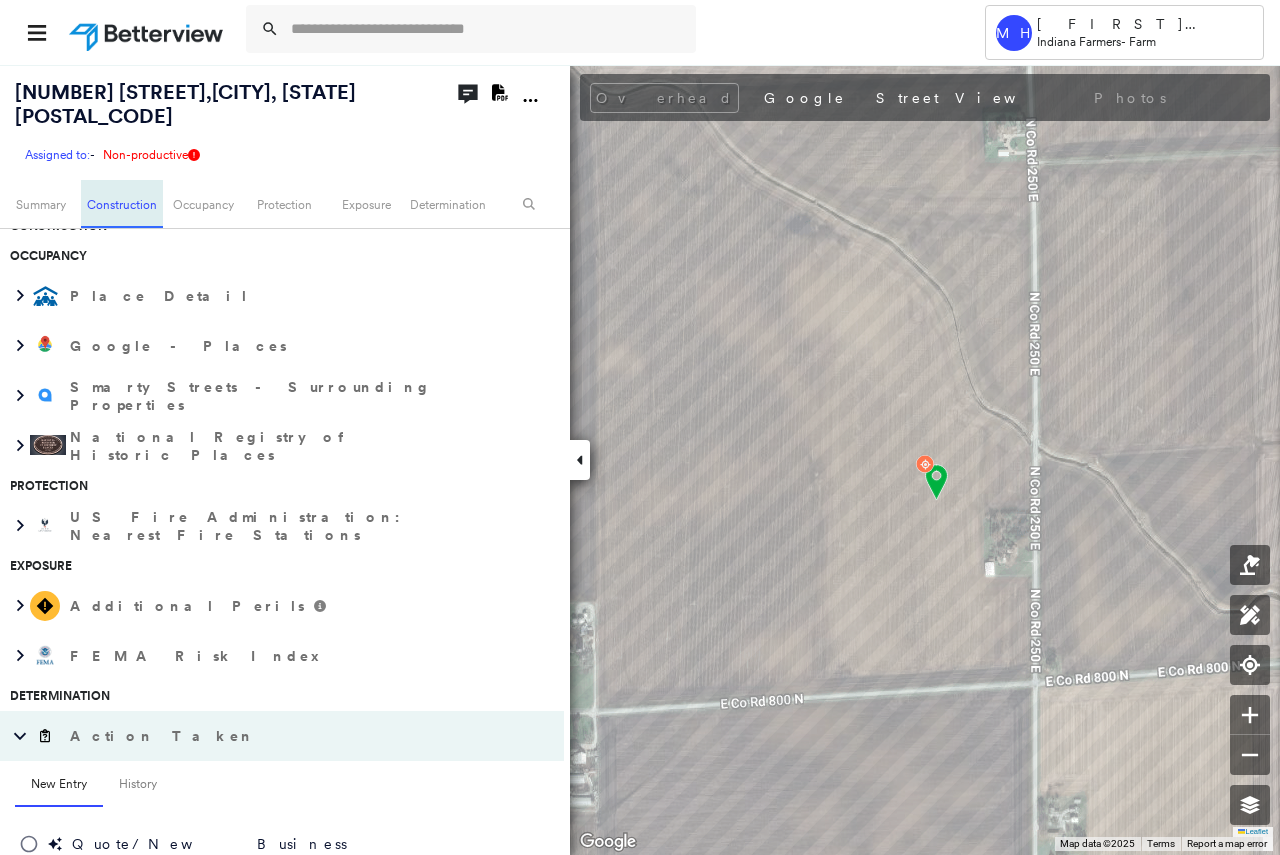 scroll, scrollTop: 285, scrollLeft: 0, axis: vertical 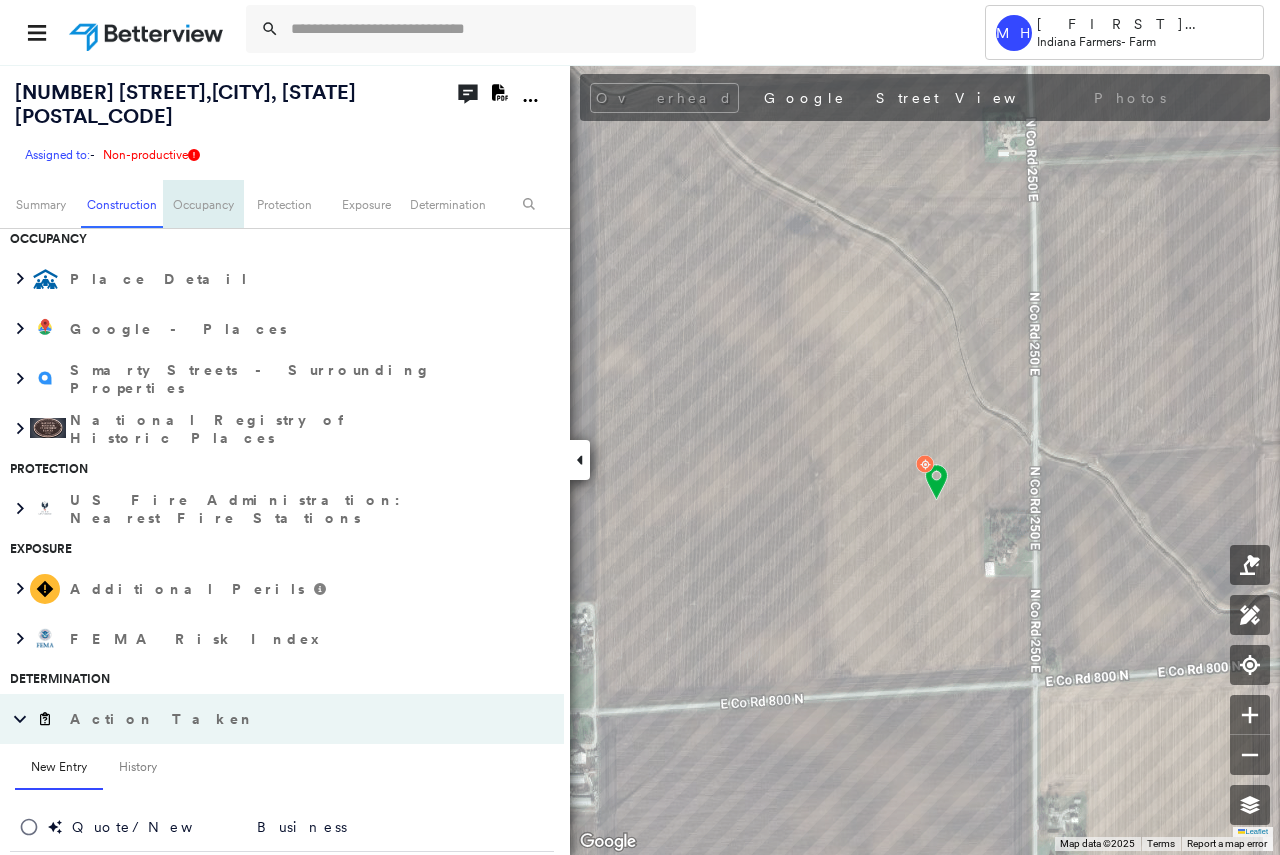 click on "Occupancy" at bounding box center [203, 204] 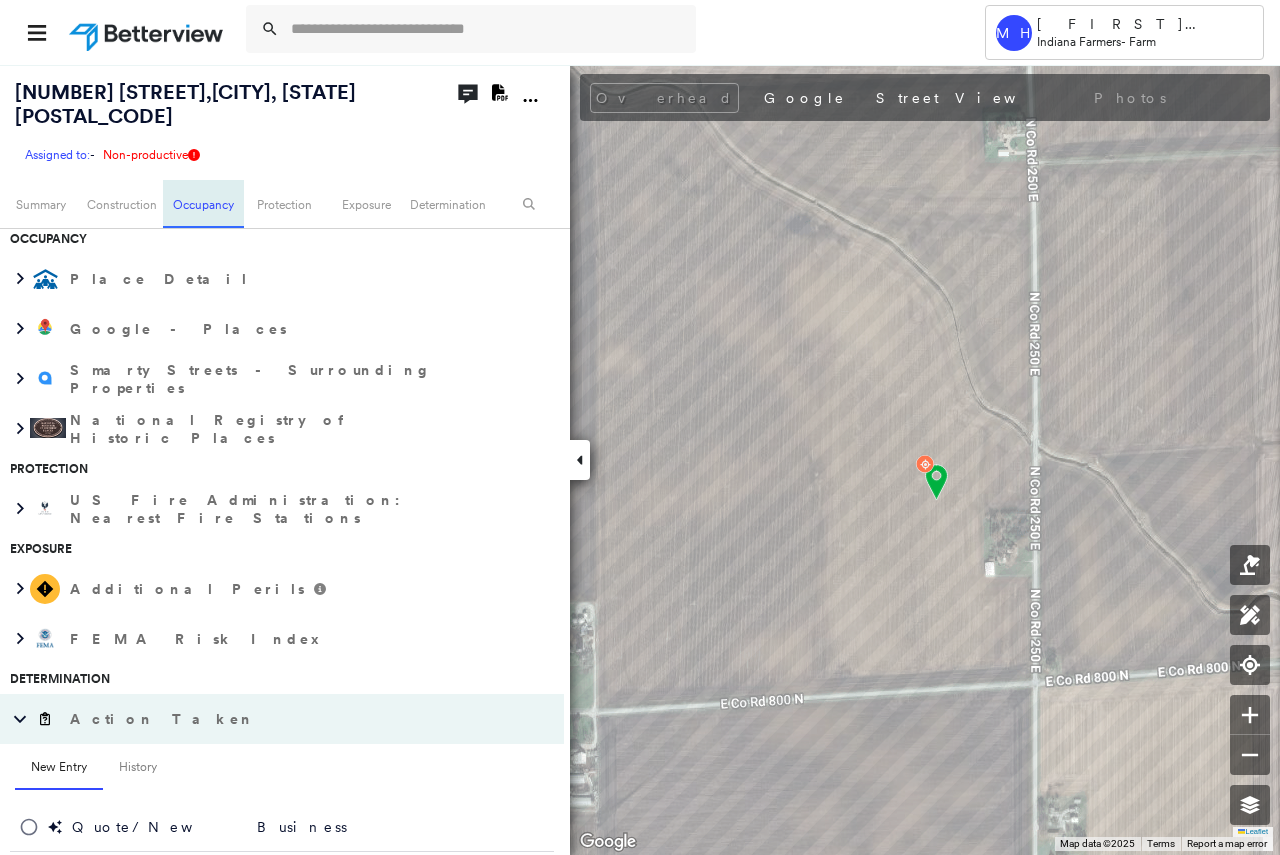 scroll, scrollTop: 315, scrollLeft: 0, axis: vertical 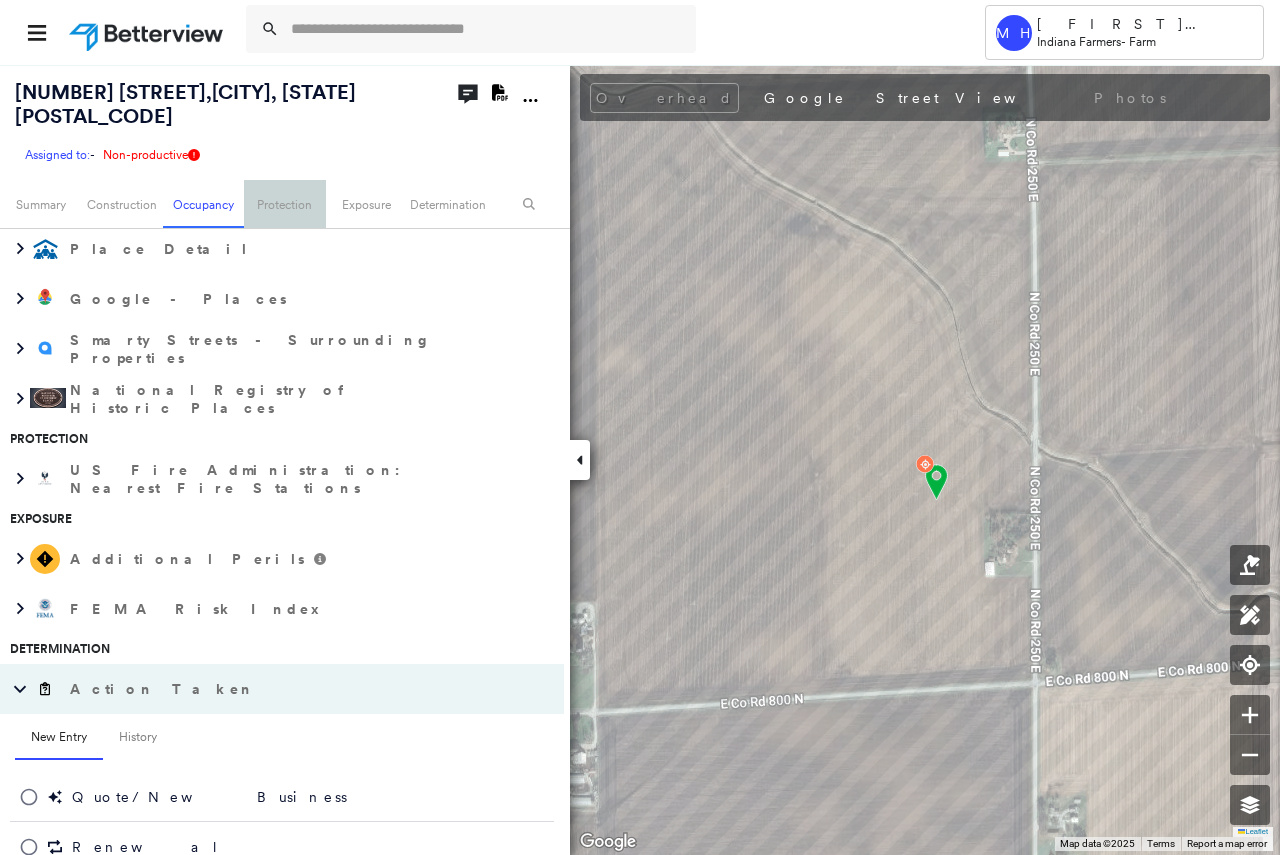 click on "Protection" at bounding box center [284, 204] 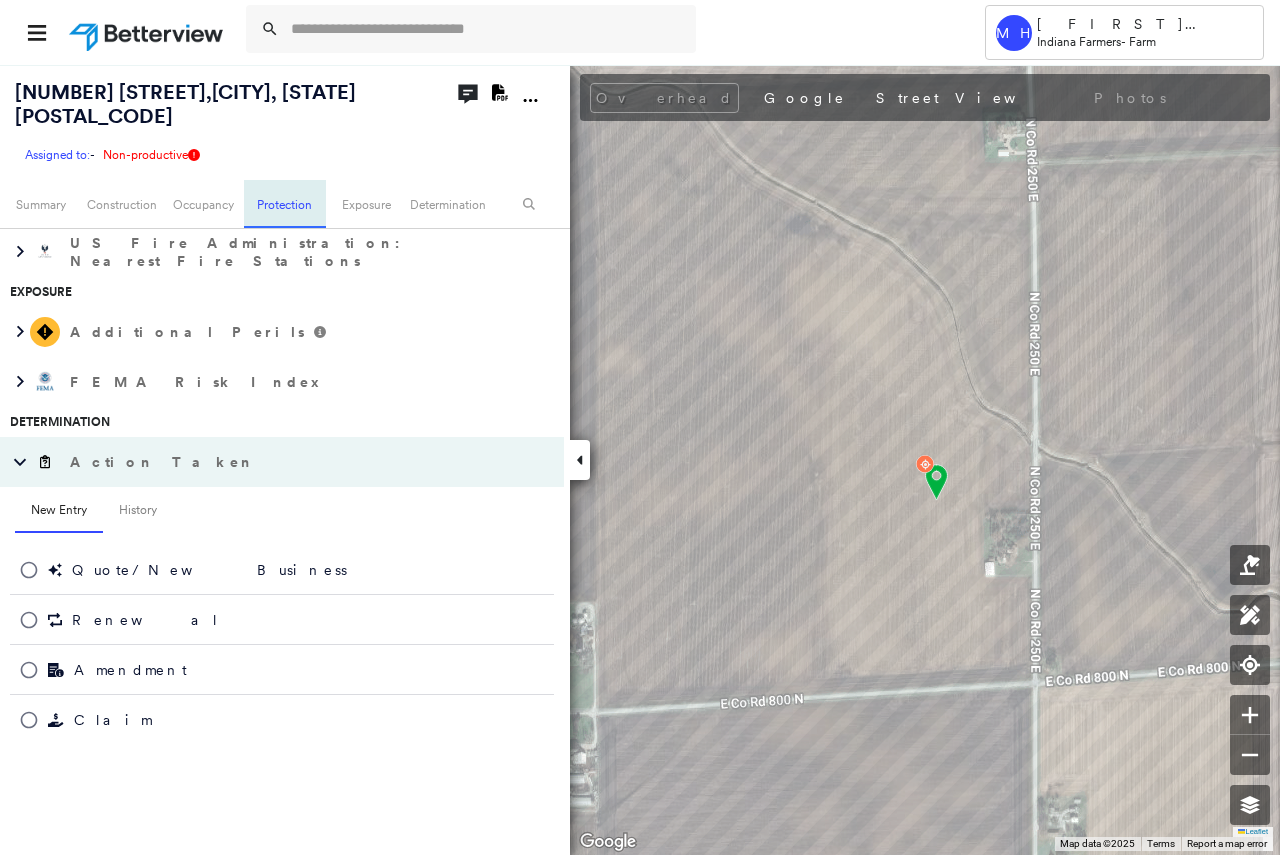 scroll, scrollTop: 545, scrollLeft: 0, axis: vertical 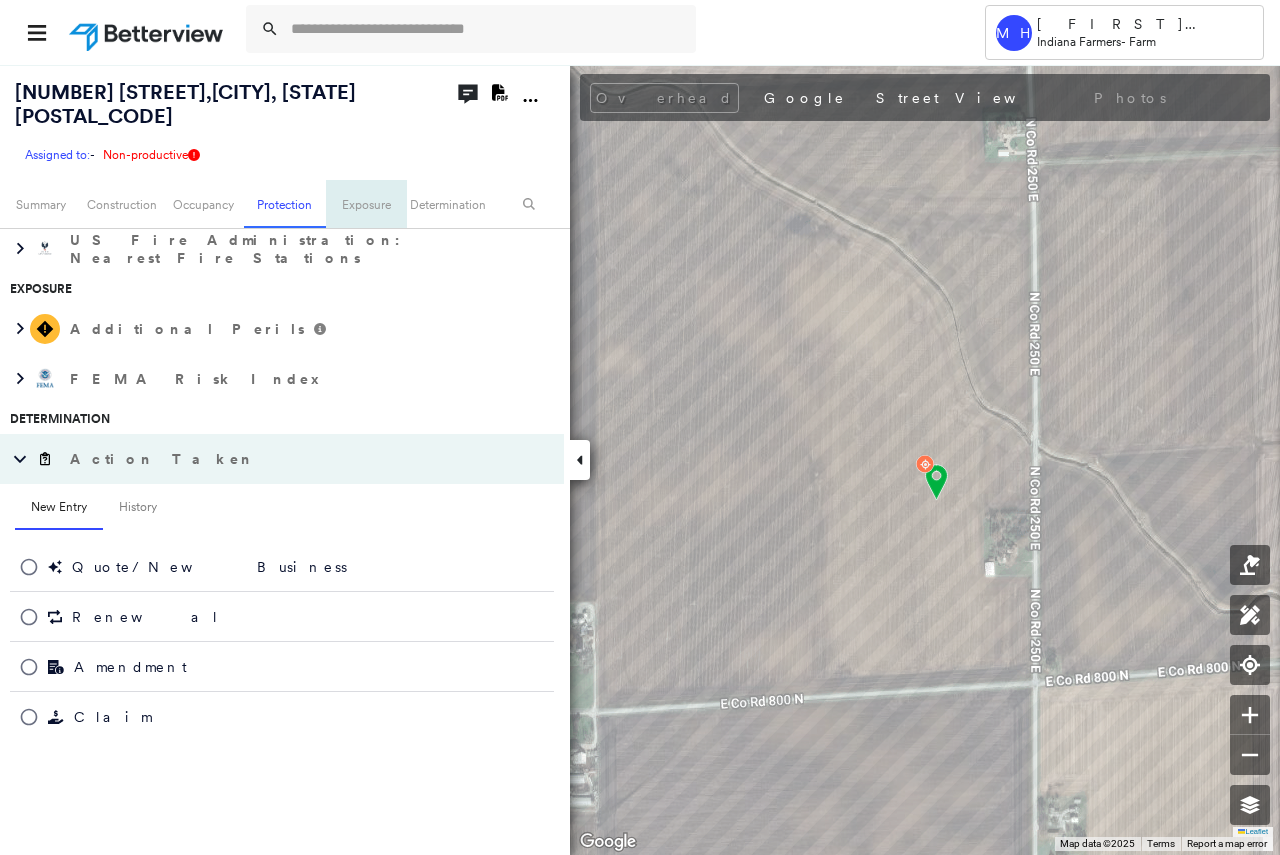 click on "Exposure" at bounding box center [366, 204] 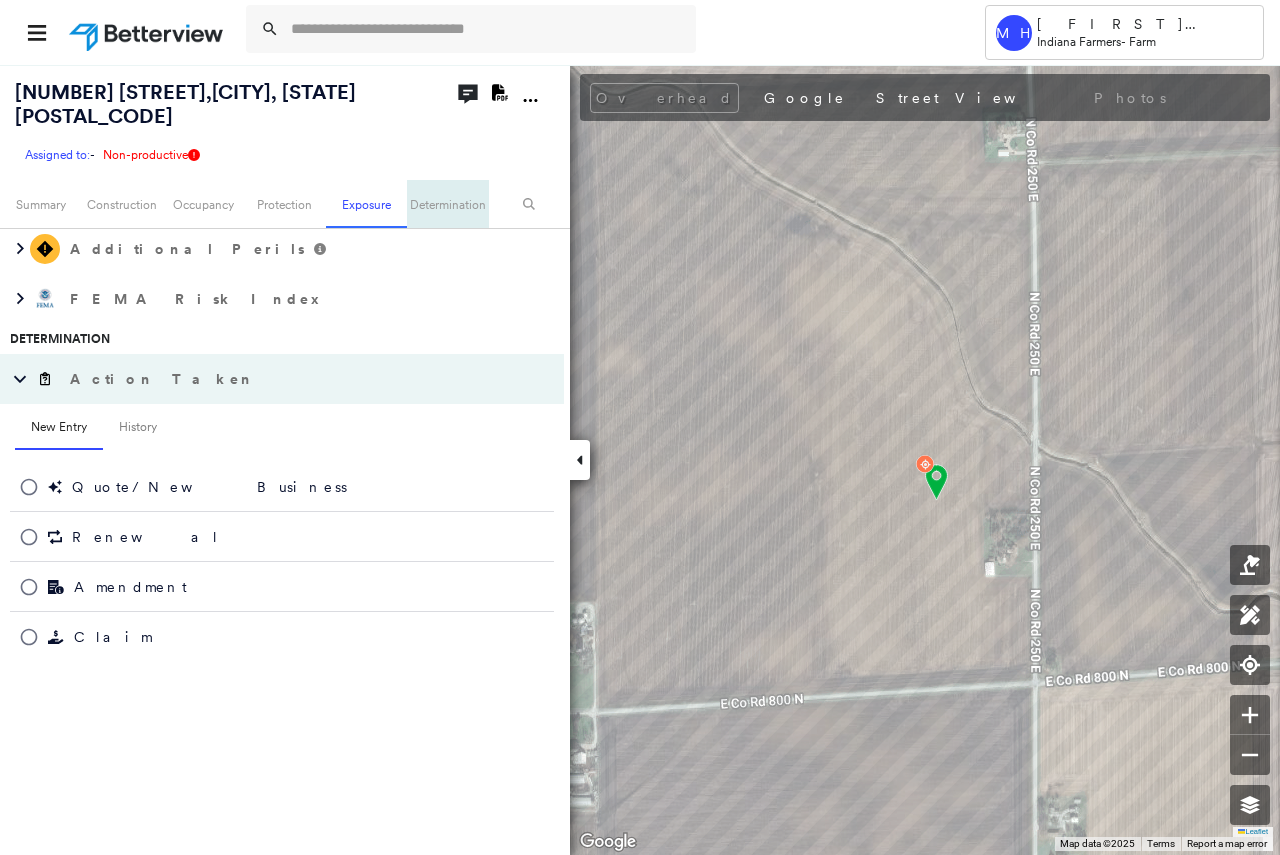click on "Determination" at bounding box center (447, 204) 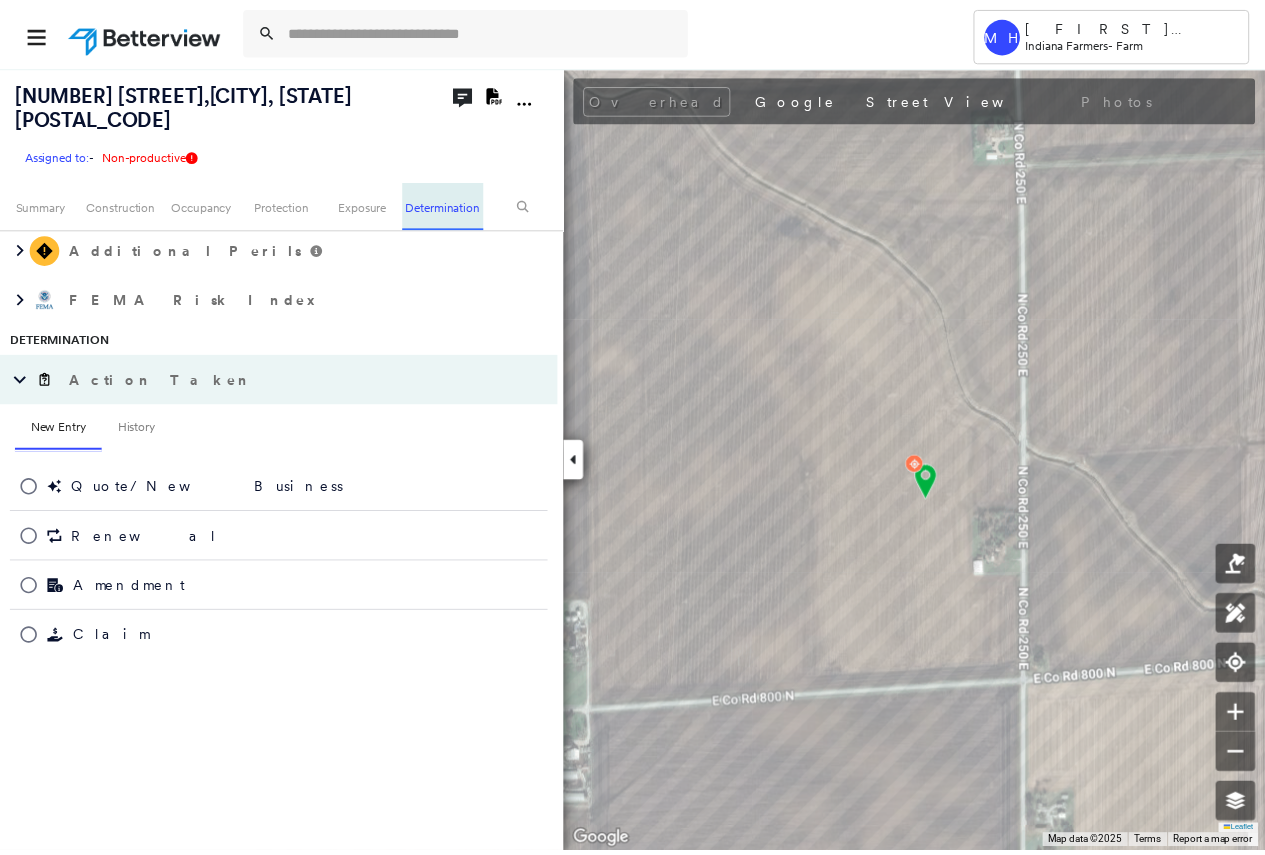 scroll, scrollTop: 718, scrollLeft: 0, axis: vertical 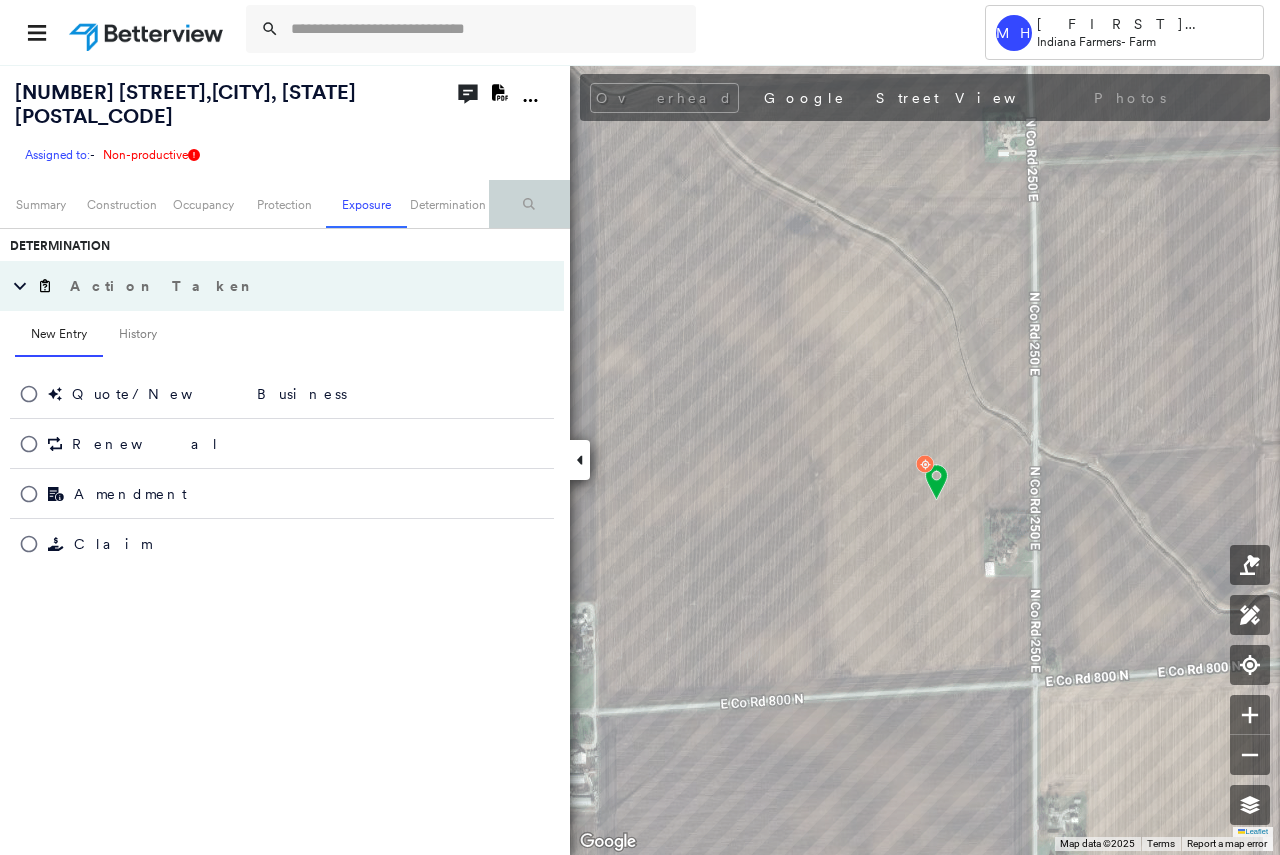 click at bounding box center (529, 204) 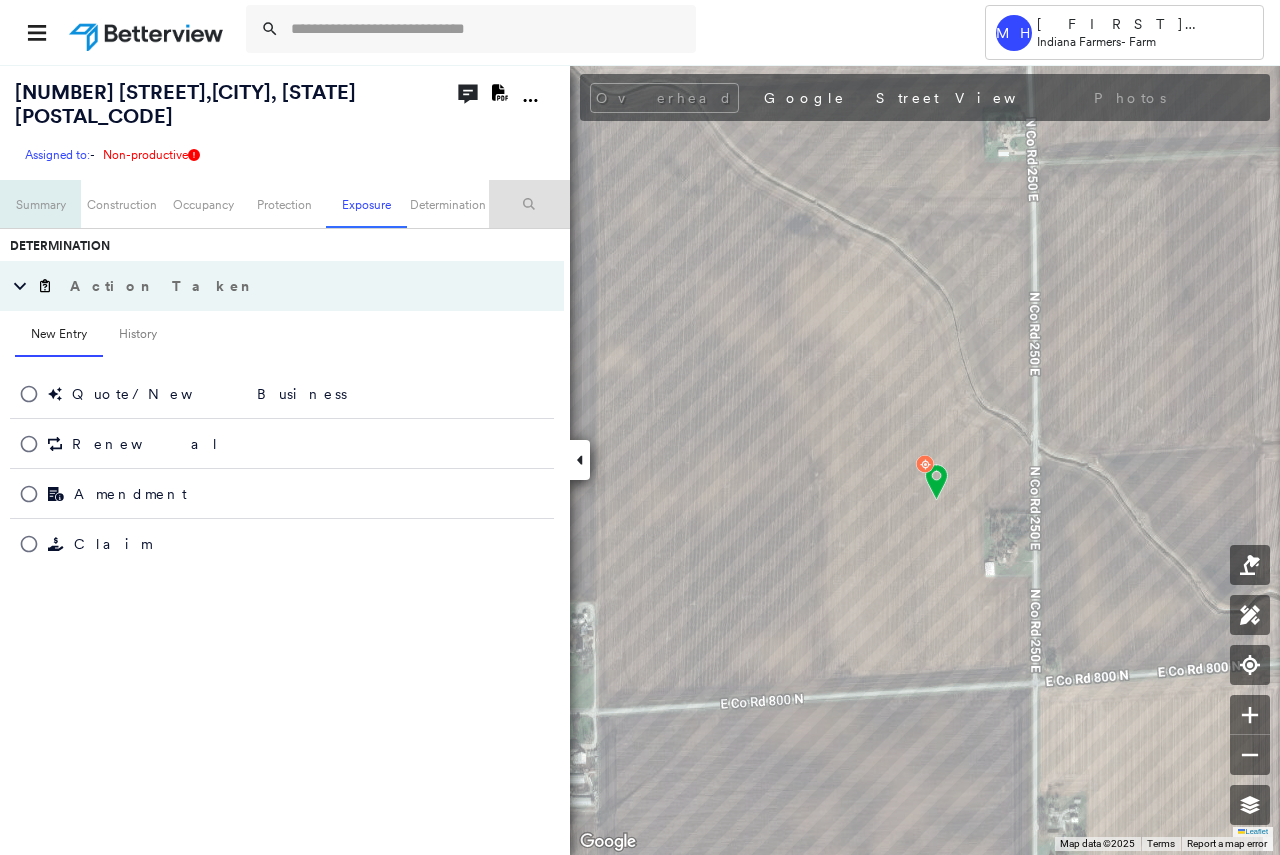 click on "Summary" at bounding box center [40, 204] 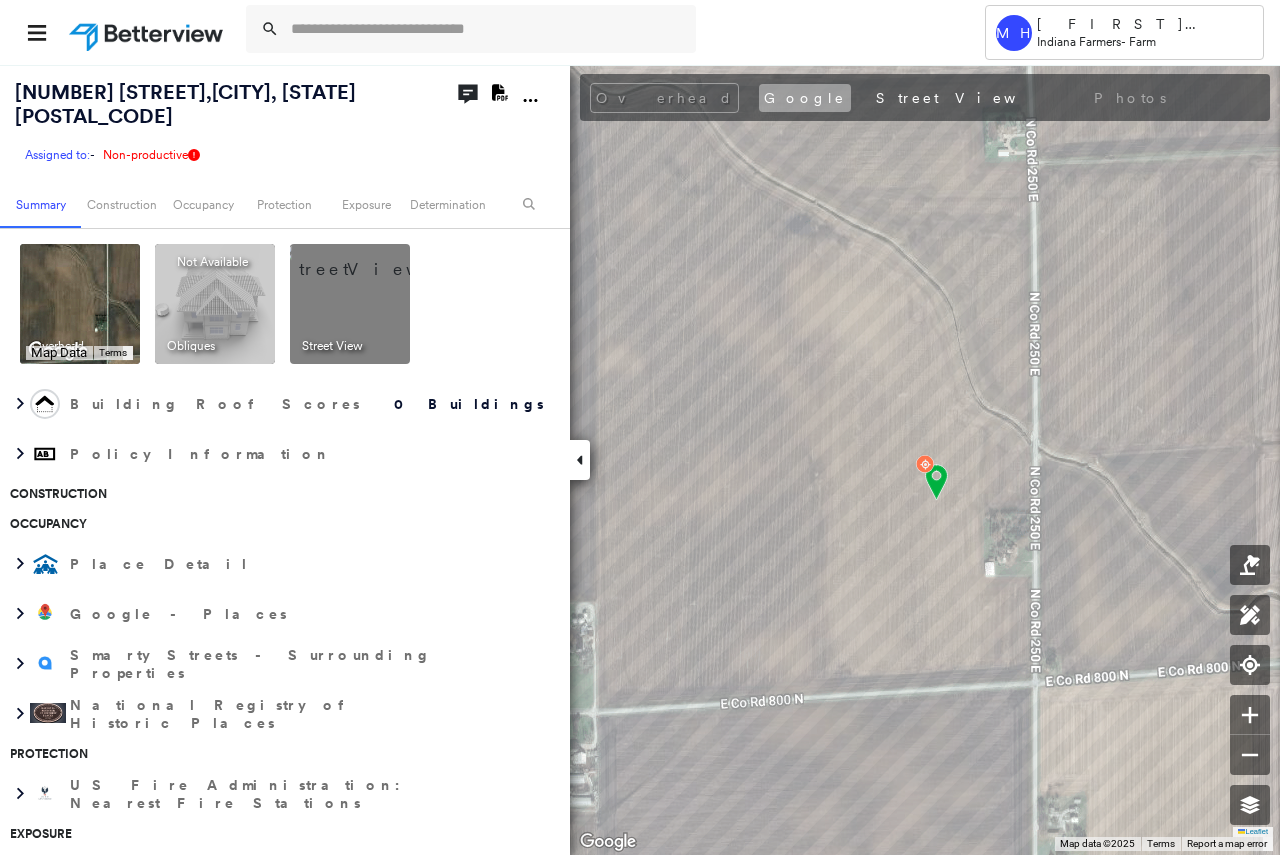 click on "Google" at bounding box center [805, 98] 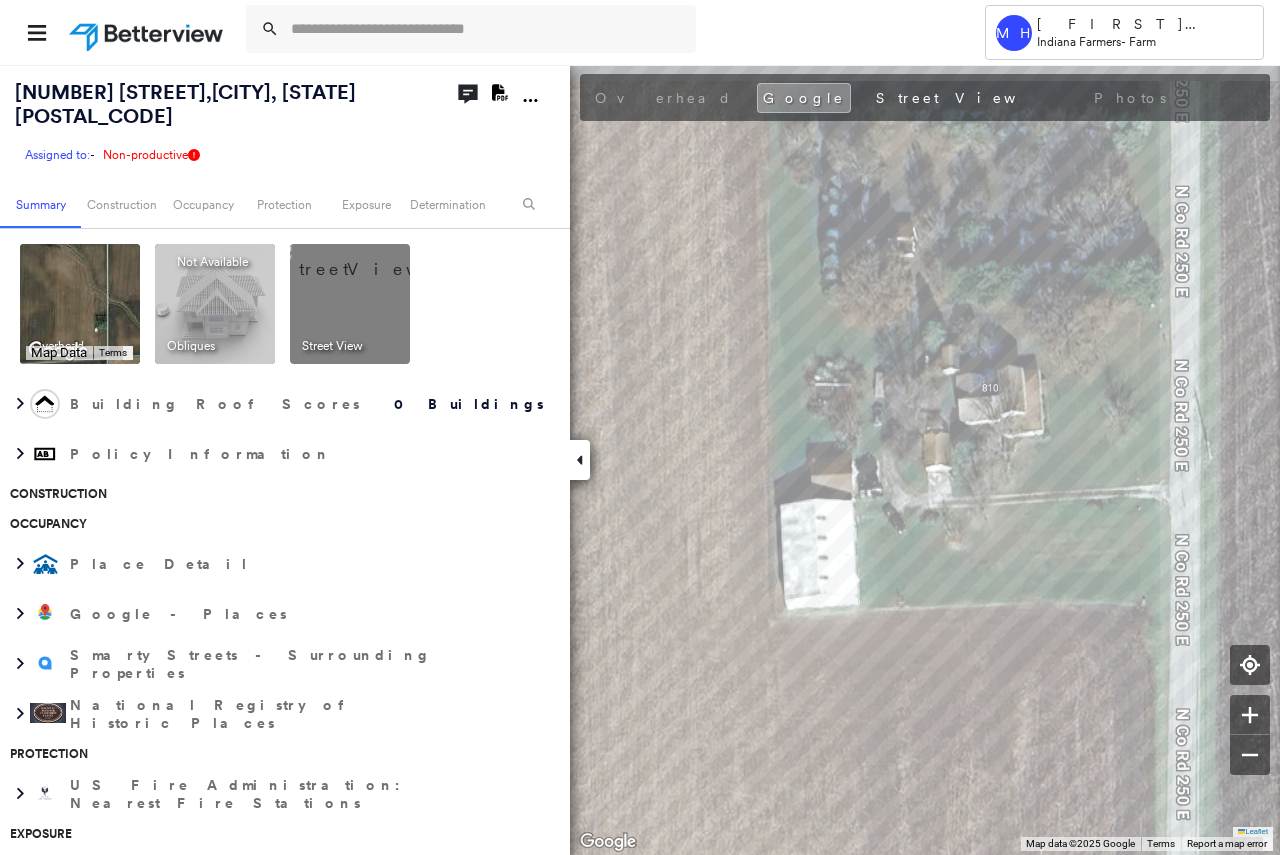 click at bounding box center (374, 259) 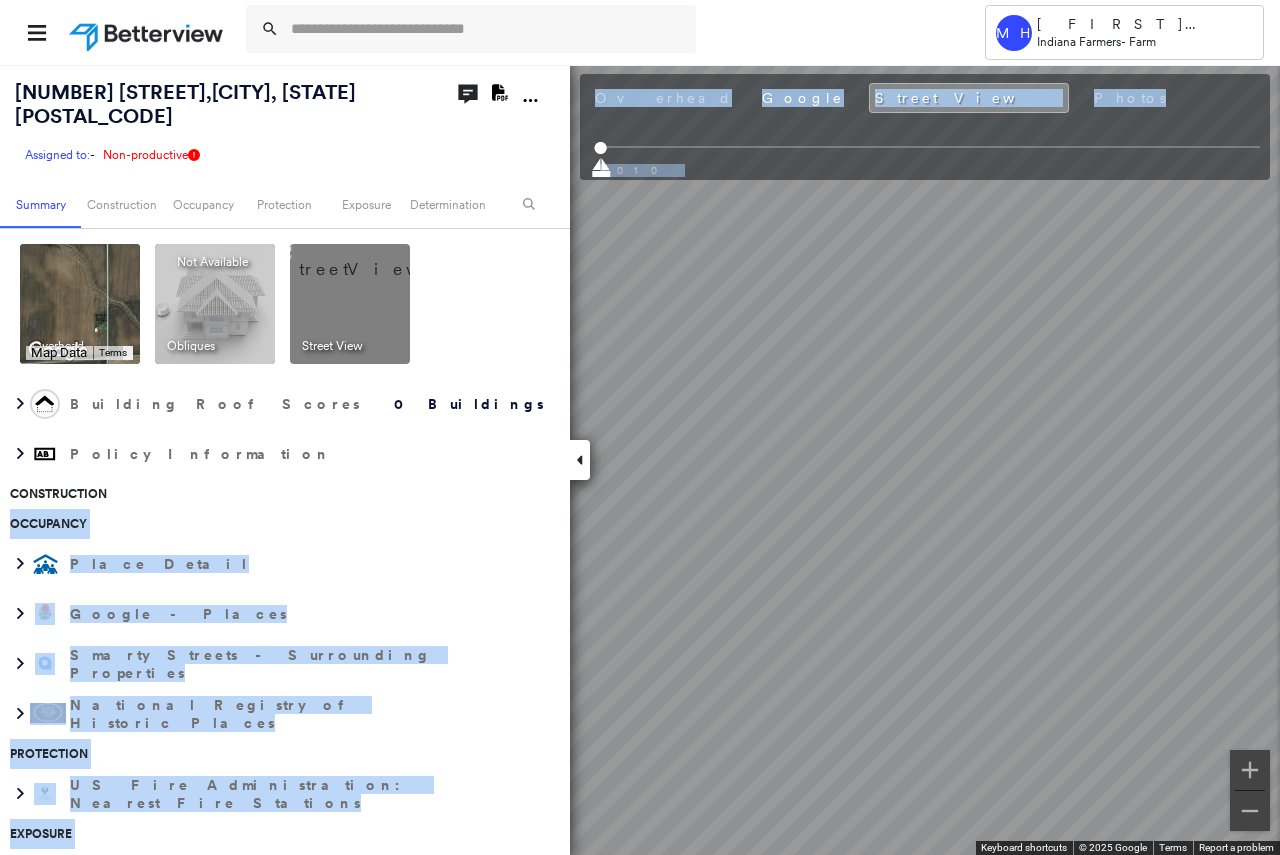 click on "[NUMBER] [STREET], [CITY], [STATE] Assigned to:  - Assigned to:  - Assigned to:  - Non-productive  Open Comments Download PDF Report Summary Construction Occupancy Protection Exposure Determination Overhead Keyboard shortcuts Map Data Map data ©2025 Map data ©2025 500 m  Click to toggle between metric and imperial units Terms To navigate, press the arrow keys. Keyboard shortcuts Map Data Map data ©2025 Imagery ©2025 Airbus, Landsat / Copernicus, Maxar Technologies Map data ©2025 Imagery ©2025 Airbus, Landsat / Copernicus, Maxar Technologies 500 m  Click to toggle between metric and imperial units Terms To navigate, press the arrow keys. Obliques Not Available ; Street View Building Roof Scores 0 Buildings Policy Information Construction Occupancy Place Detail Google - Places Smarty Streets - Surrounding Properties National Registry of Historic Places Protection US Fire Administration: Nearest Fire Stations Exposure Additional Perils FEMA Risk Index Determination Action Taken New Entry" at bounding box center (640, 459) 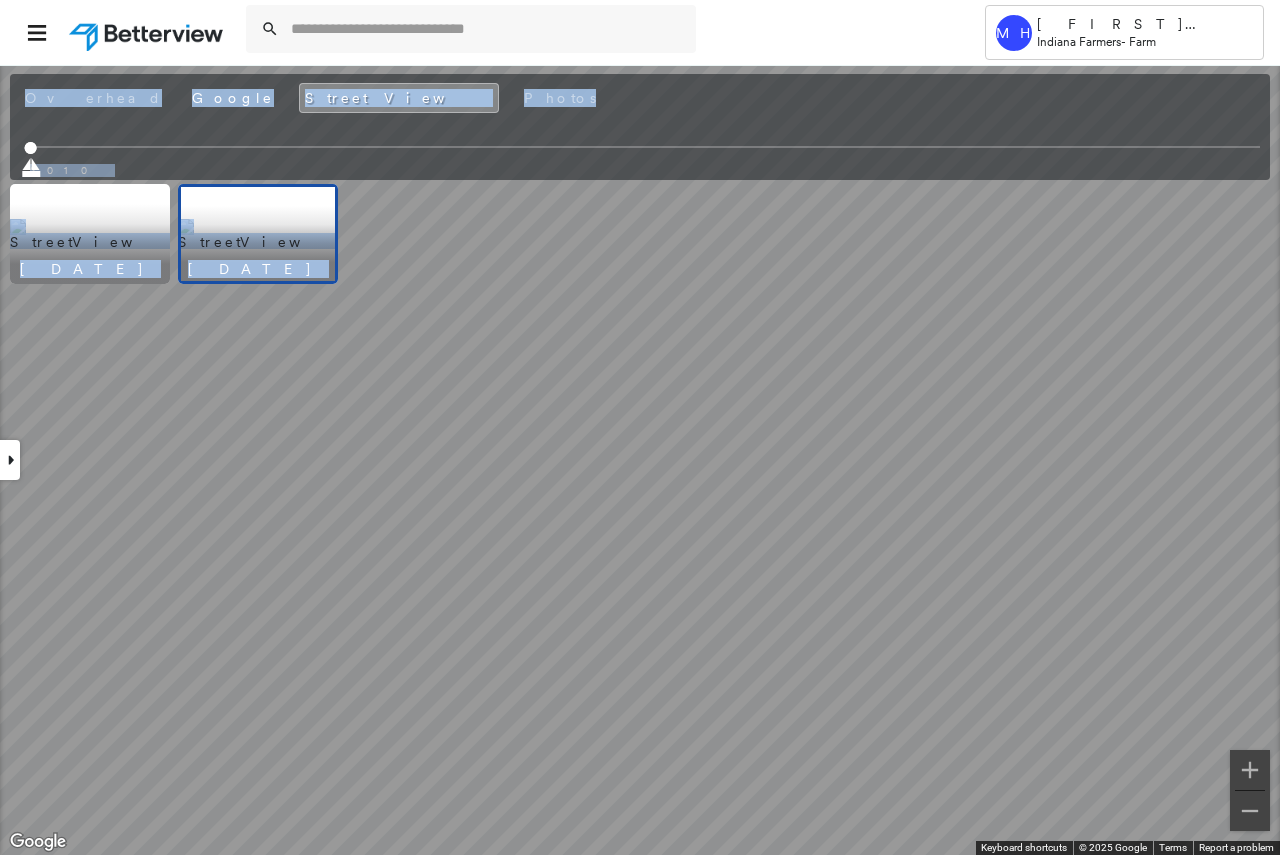 click at bounding box center (258, 234) 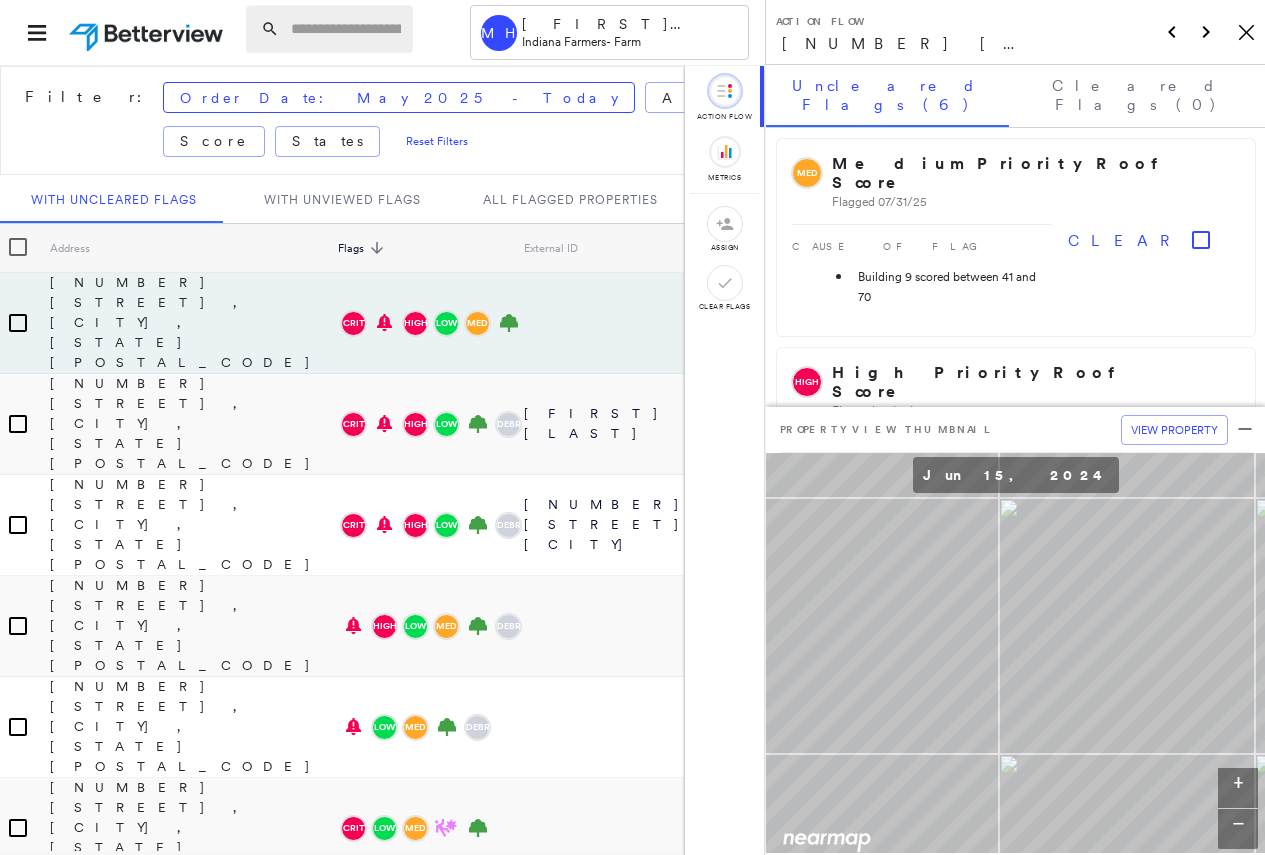 click at bounding box center [346, 29] 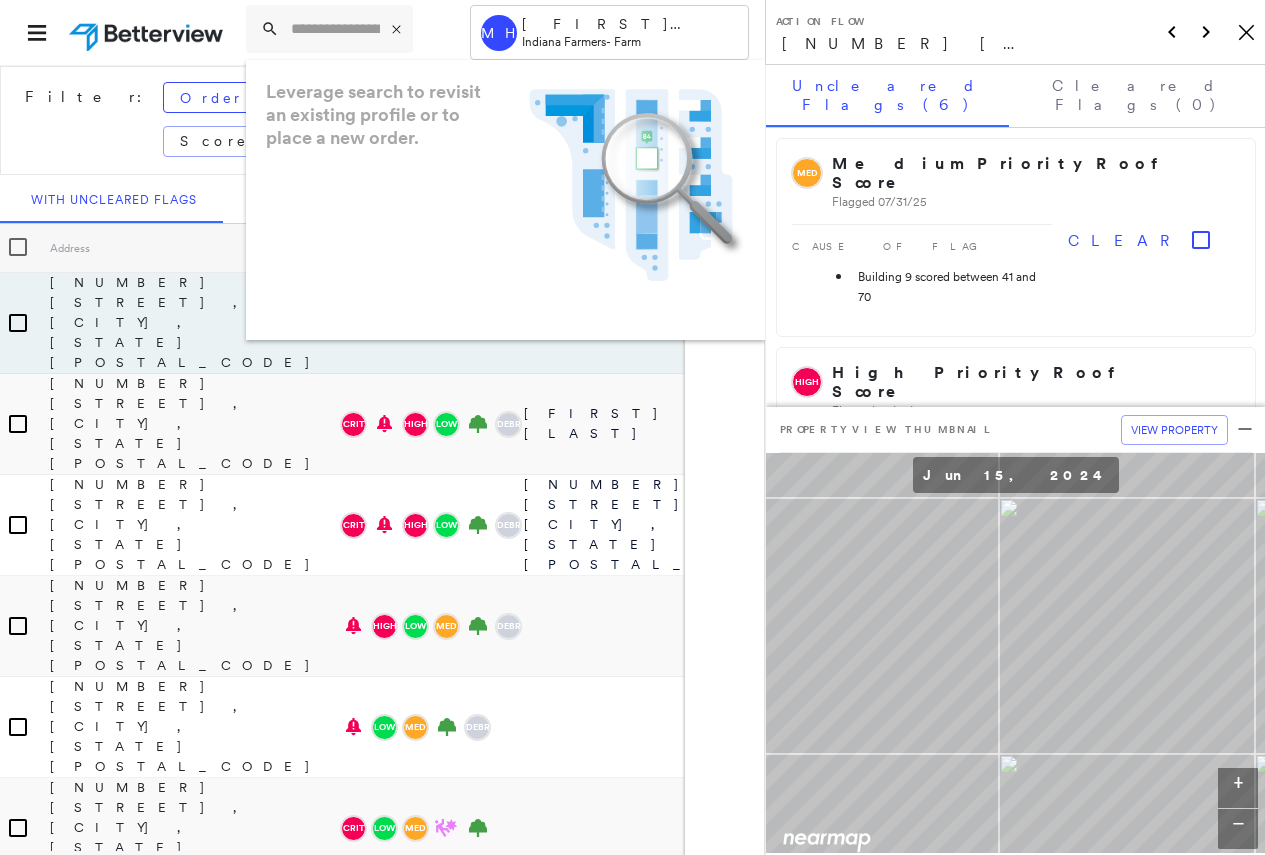 scroll, scrollTop: 0, scrollLeft: 0, axis: both 